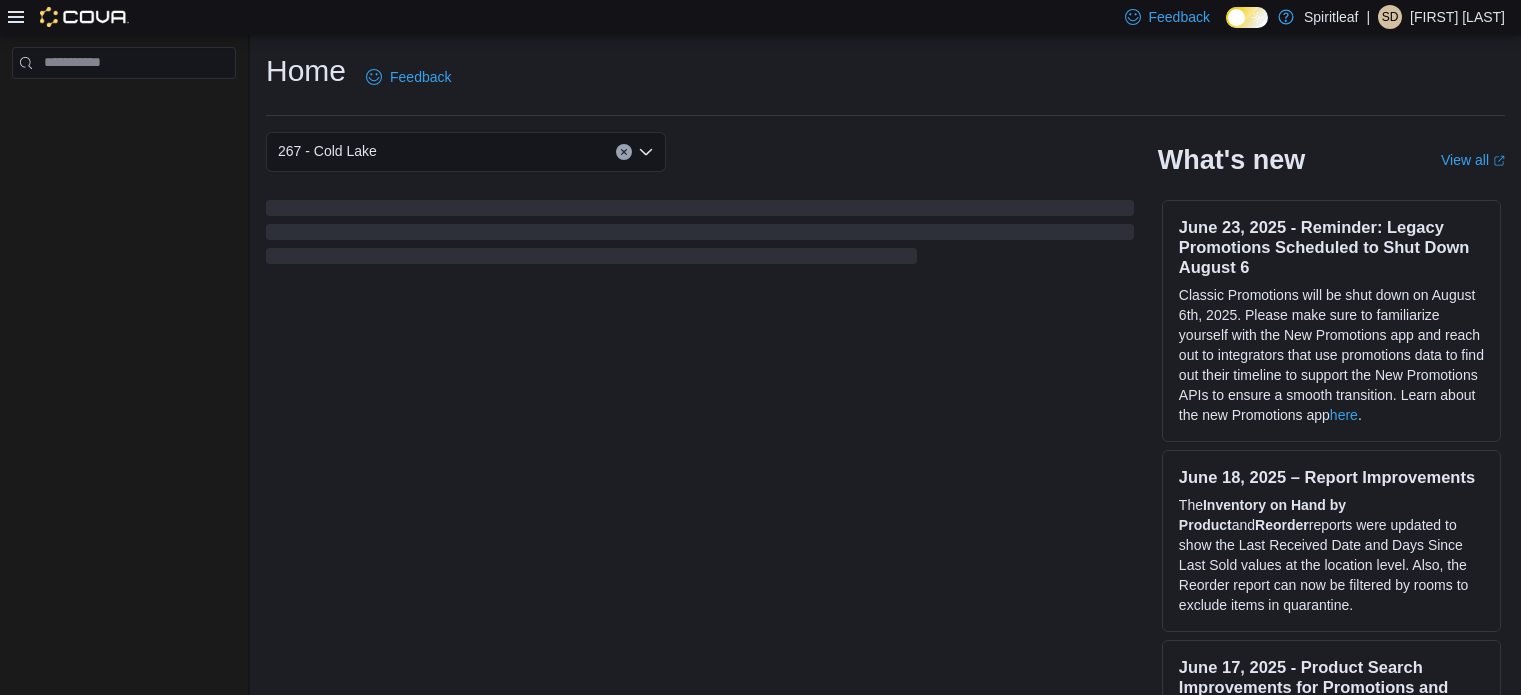 scroll, scrollTop: 0, scrollLeft: 0, axis: both 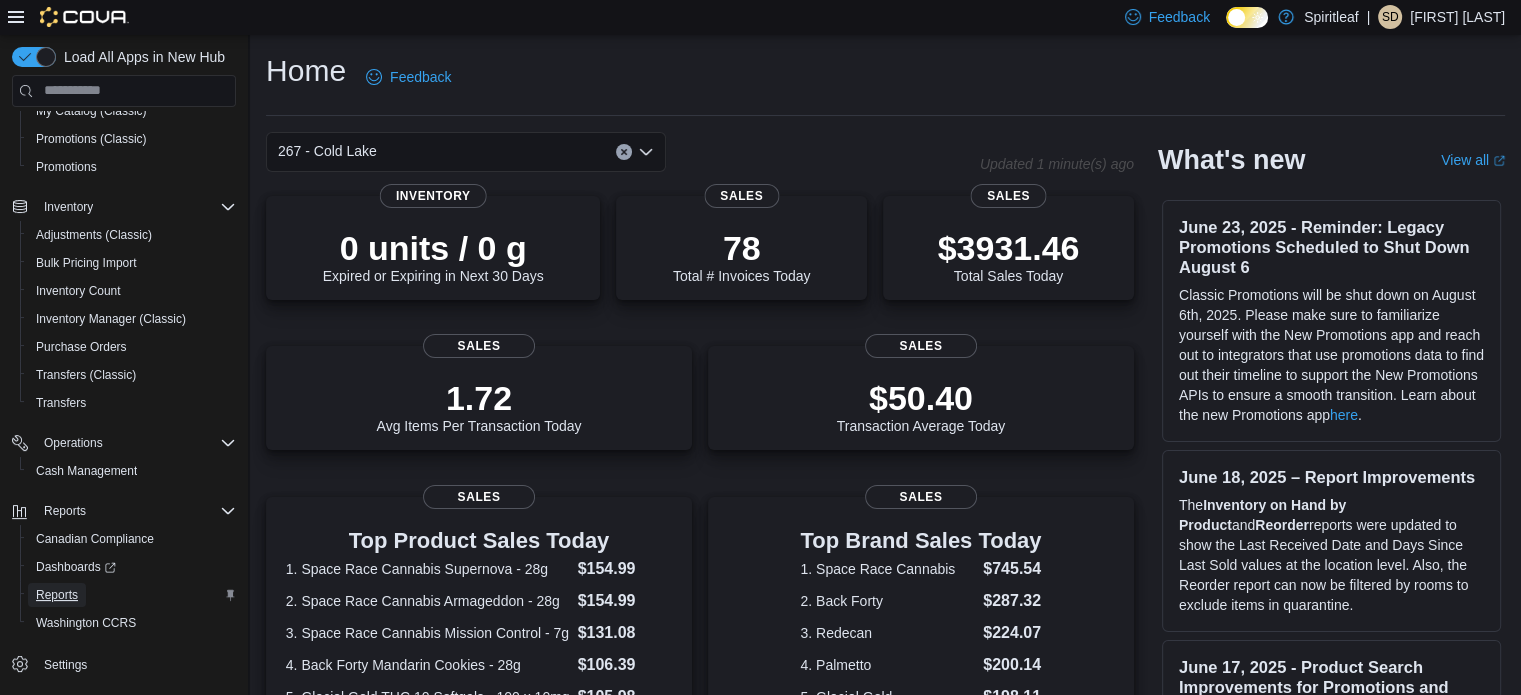 click on "Reports" at bounding box center [57, 595] 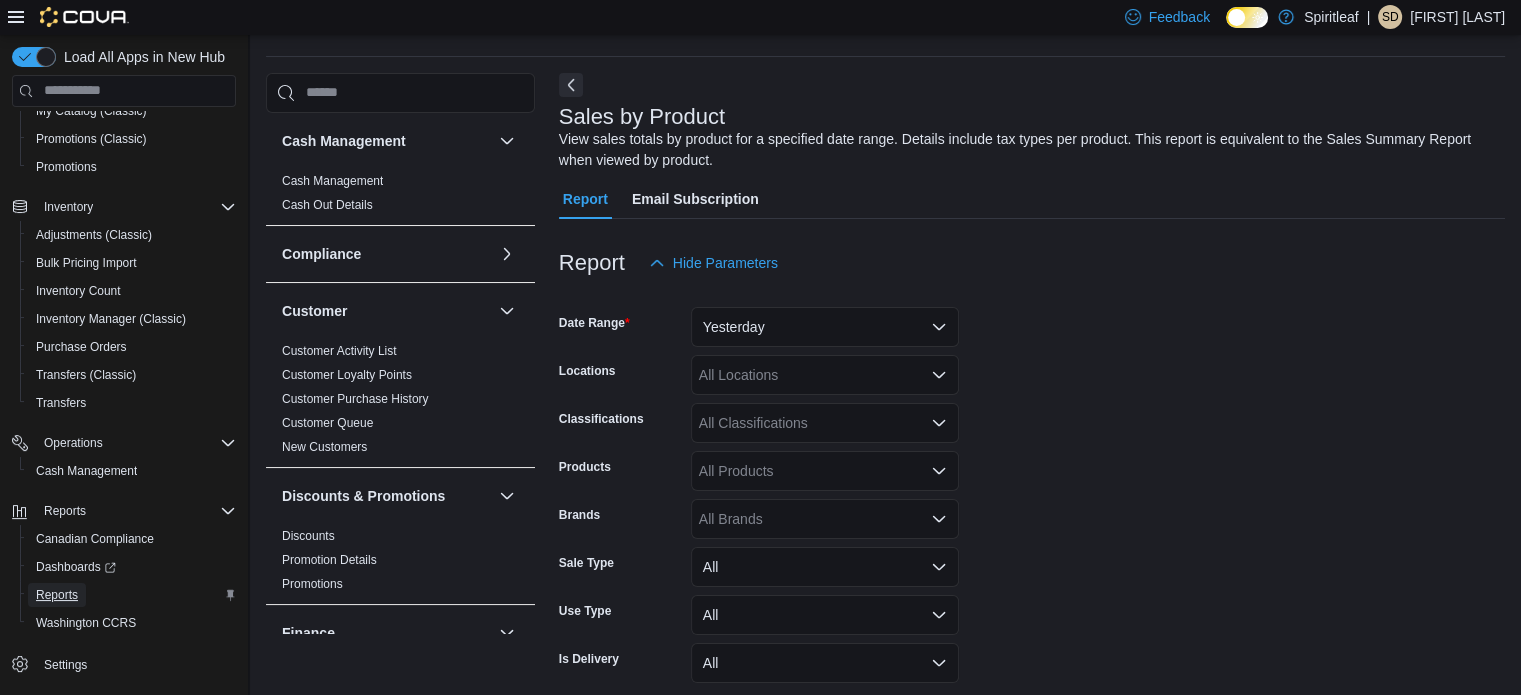 scroll, scrollTop: 67, scrollLeft: 0, axis: vertical 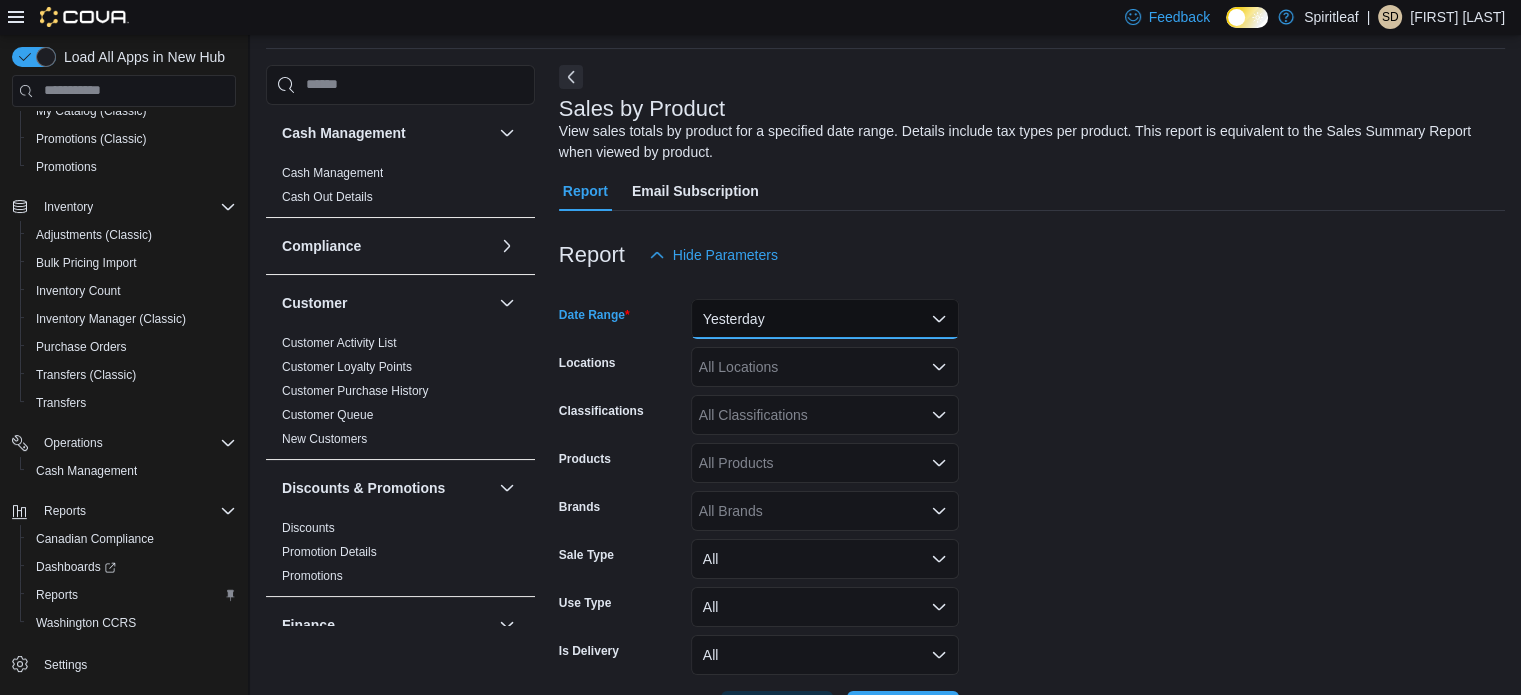 click on "Yesterday" at bounding box center (825, 319) 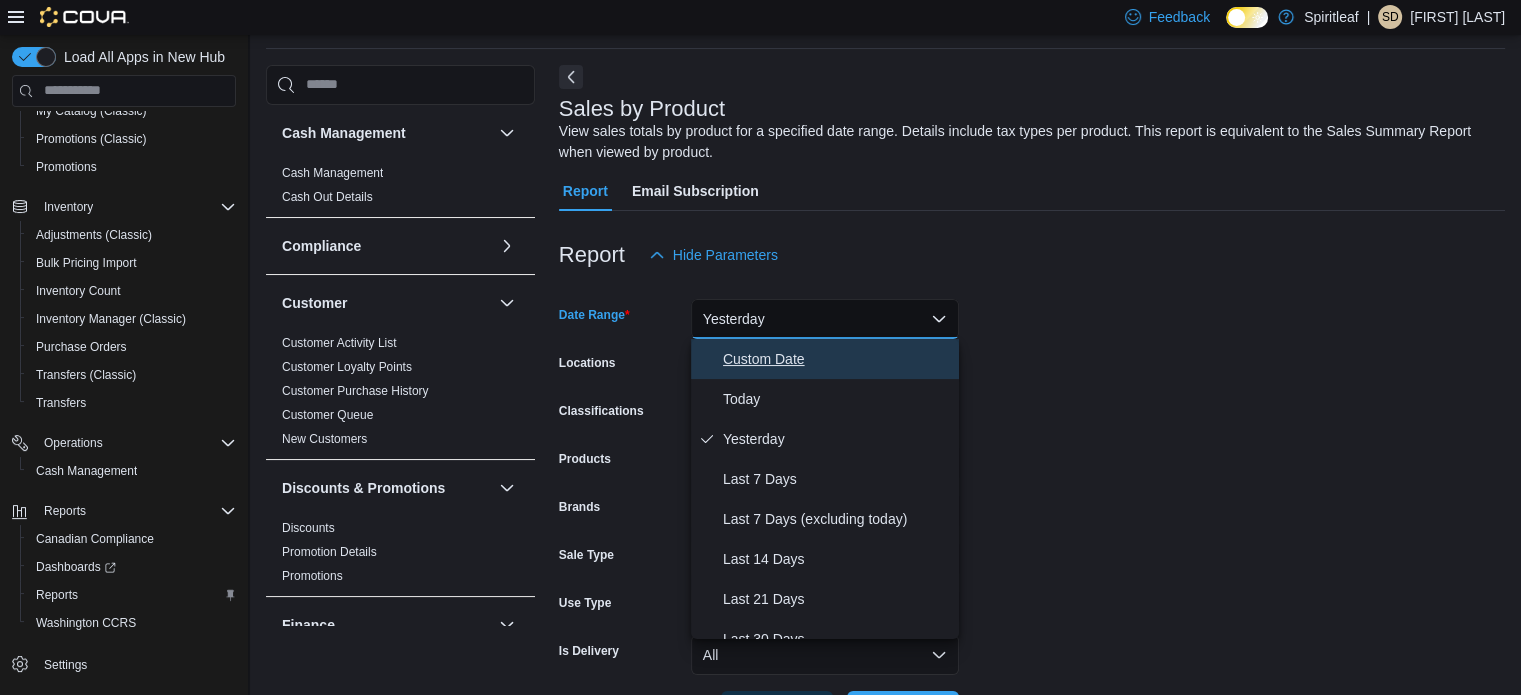 click on "Custom Date" at bounding box center [837, 359] 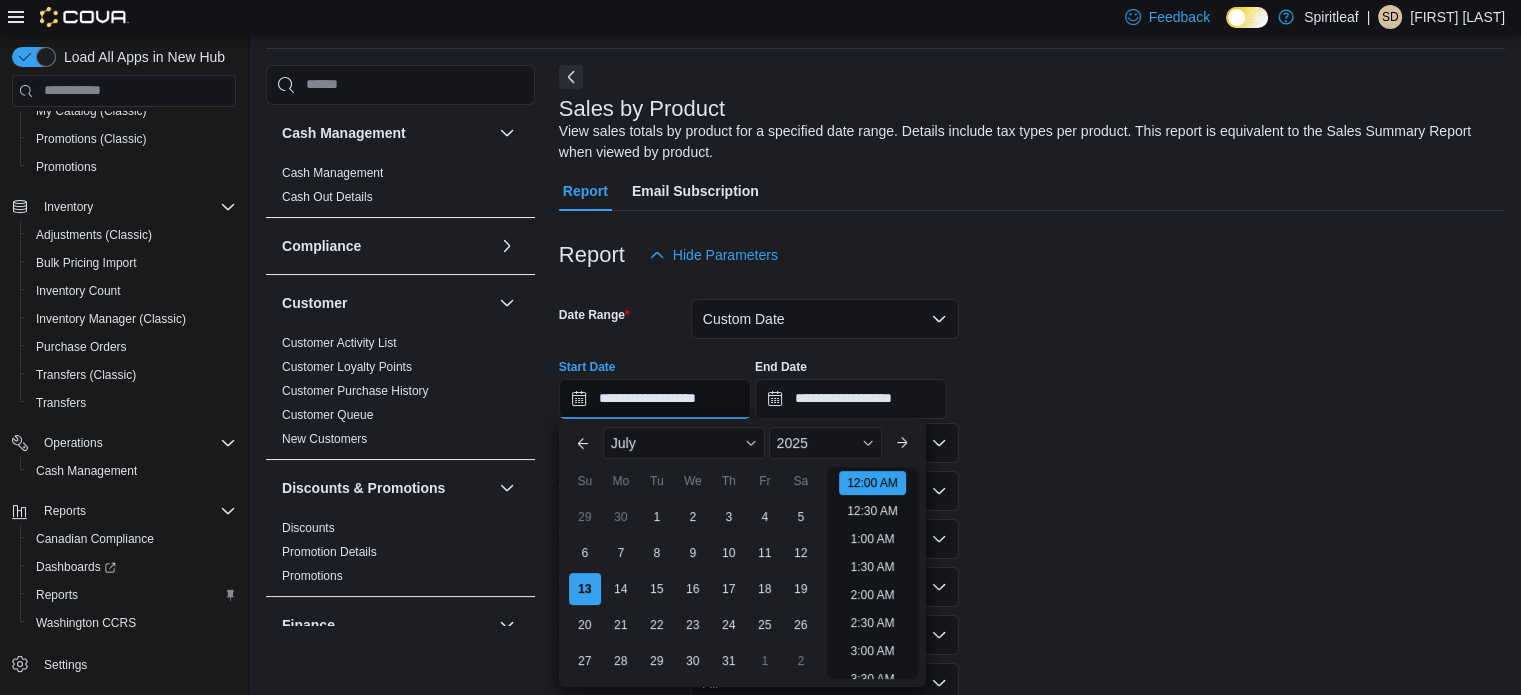 click on "**********" at bounding box center (655, 399) 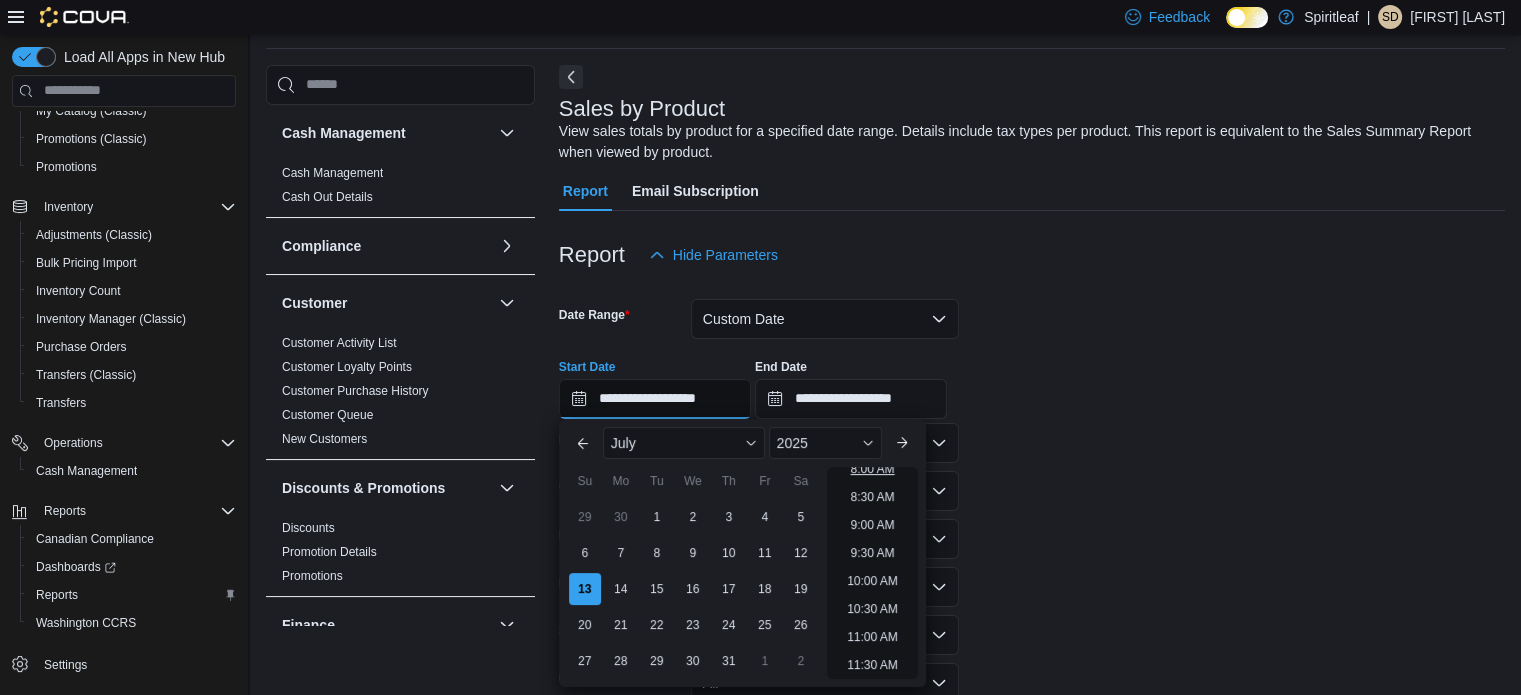 scroll, scrollTop: 562, scrollLeft: 0, axis: vertical 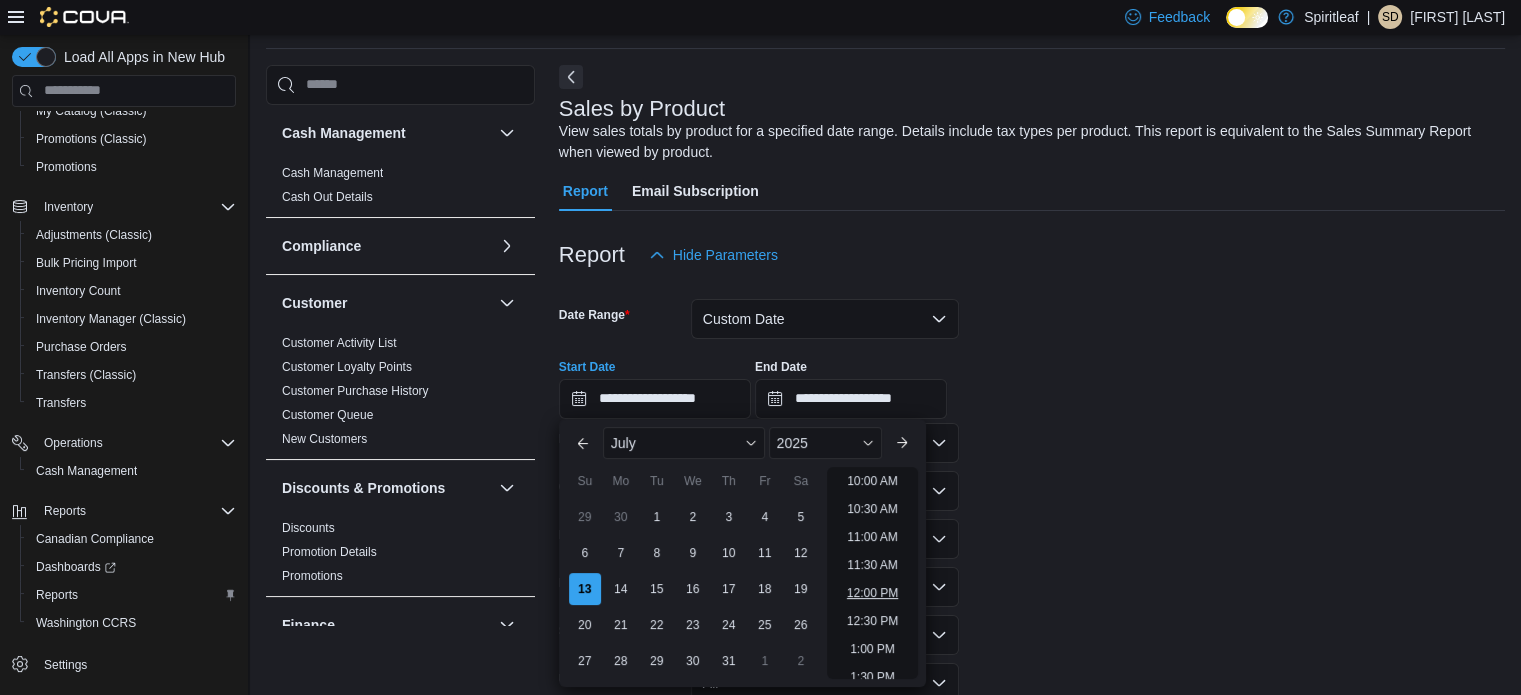 click on "12:00 PM" at bounding box center [872, 593] 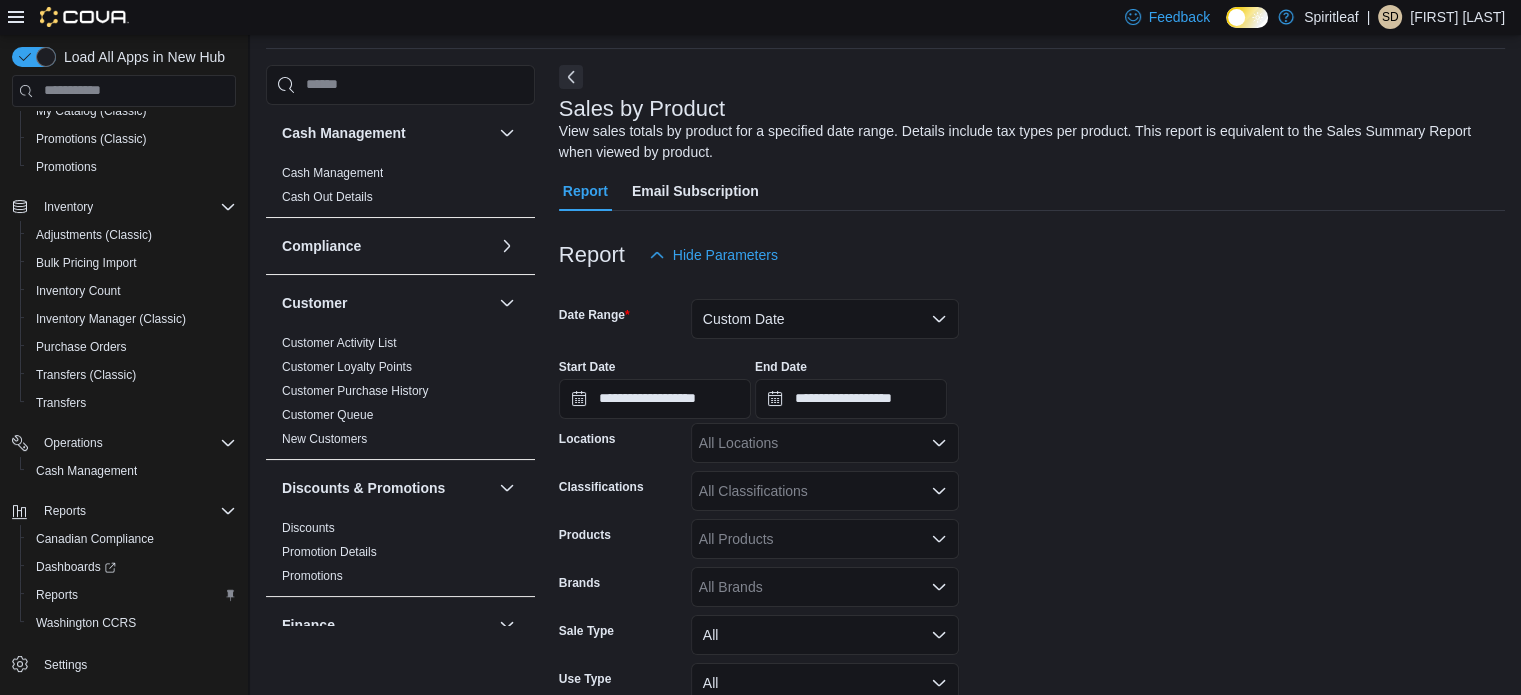 click on "**********" at bounding box center [1032, 541] 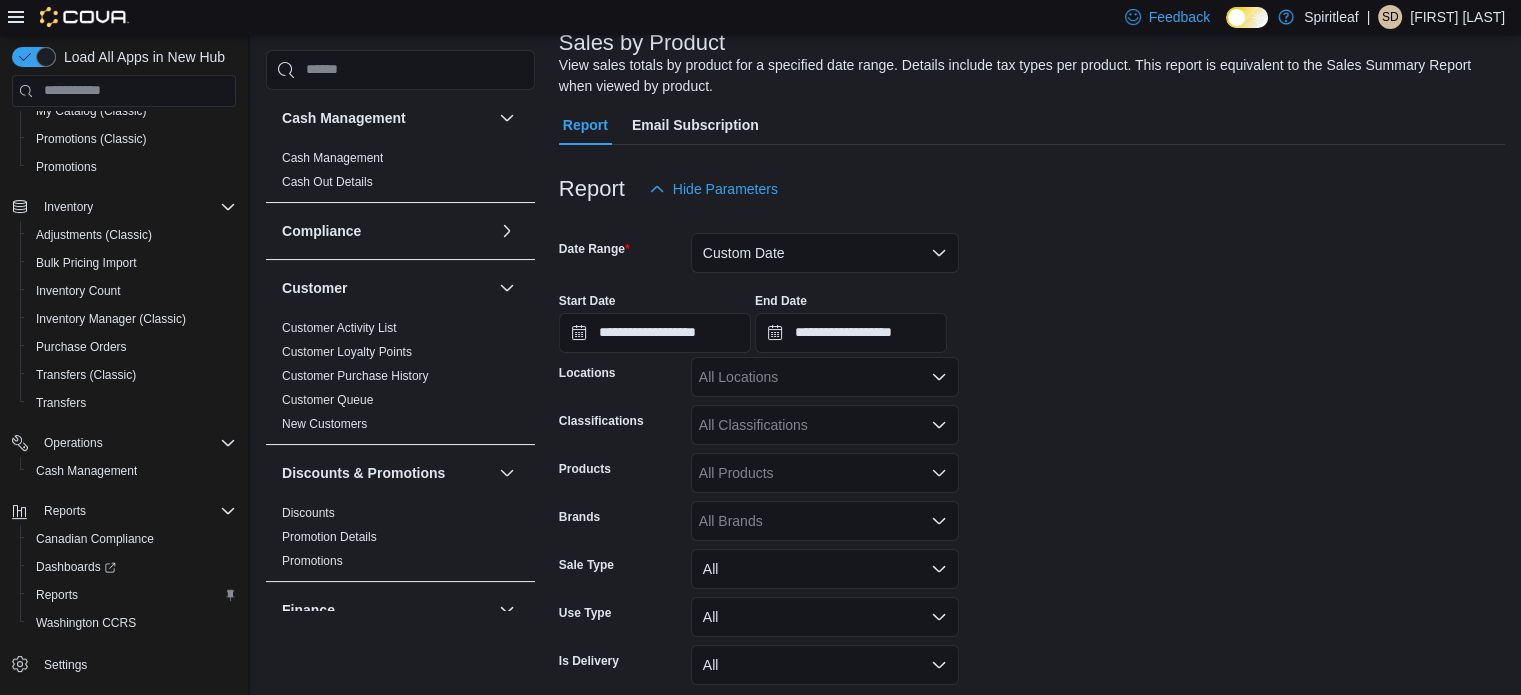 scroll, scrollTop: 167, scrollLeft: 0, axis: vertical 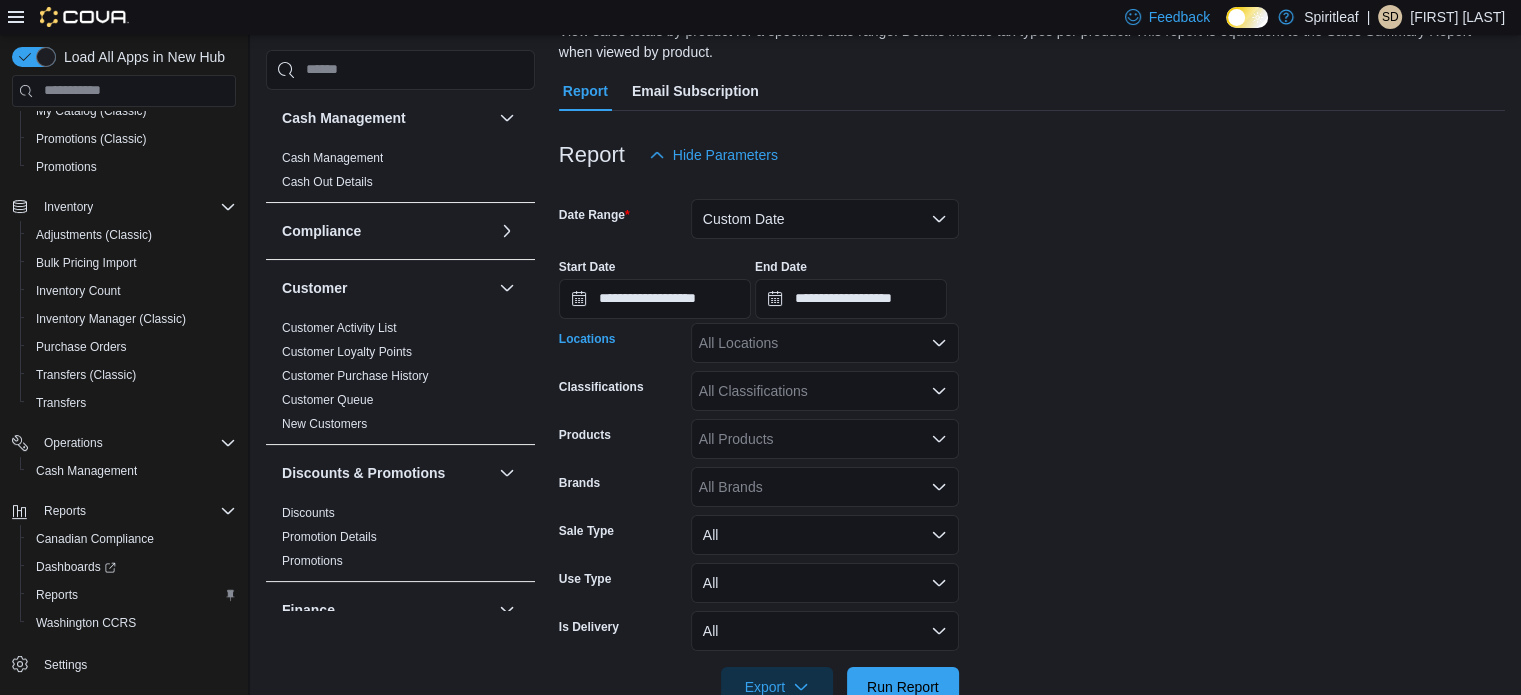 click on "All Locations" at bounding box center [825, 343] 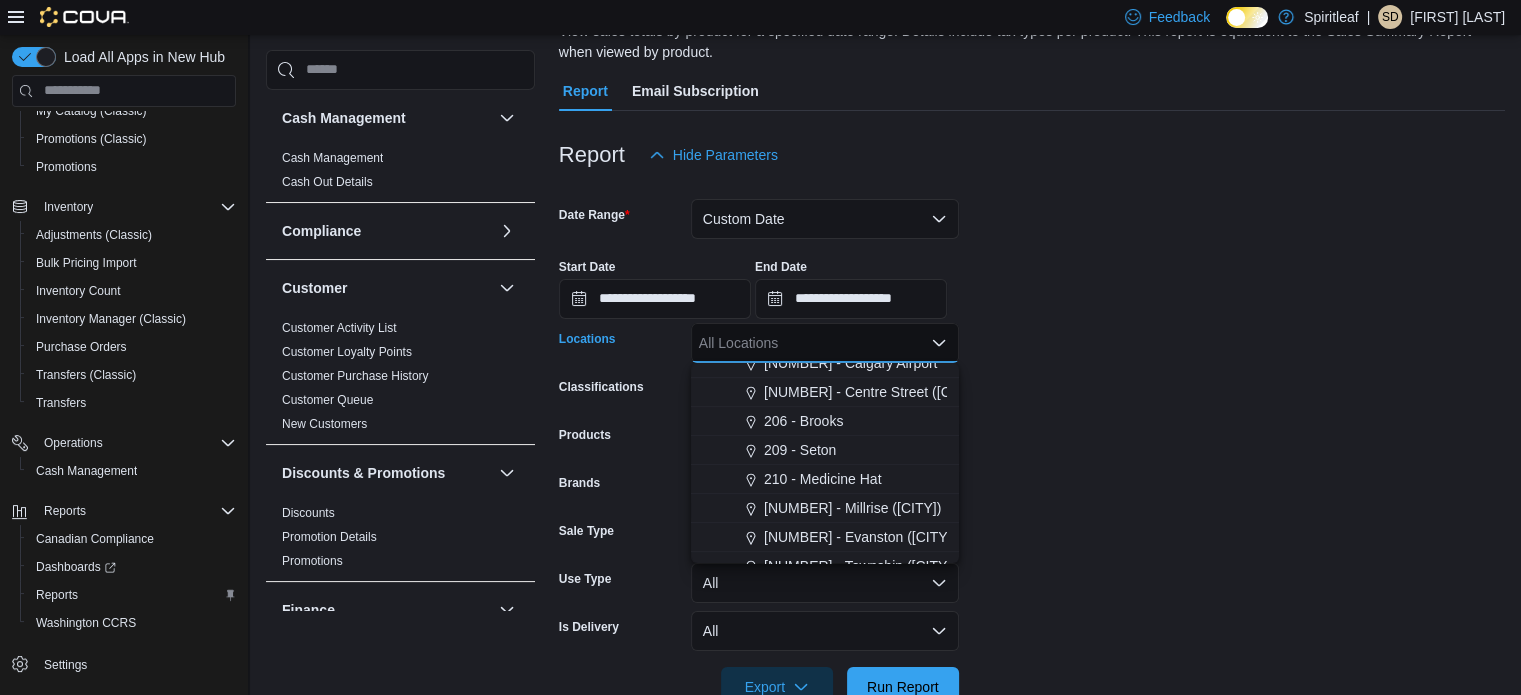 scroll, scrollTop: 1100, scrollLeft: 0, axis: vertical 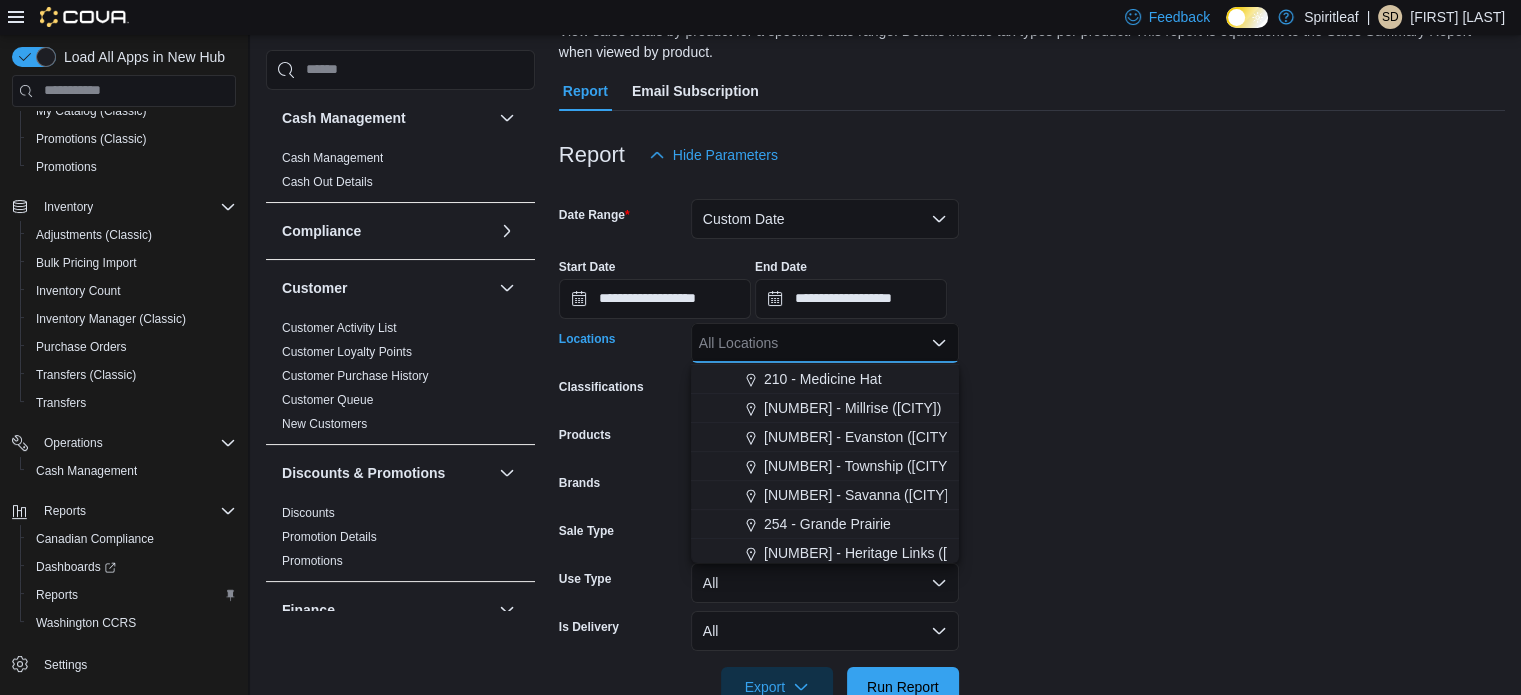 click on "All Locations" at bounding box center [825, 343] 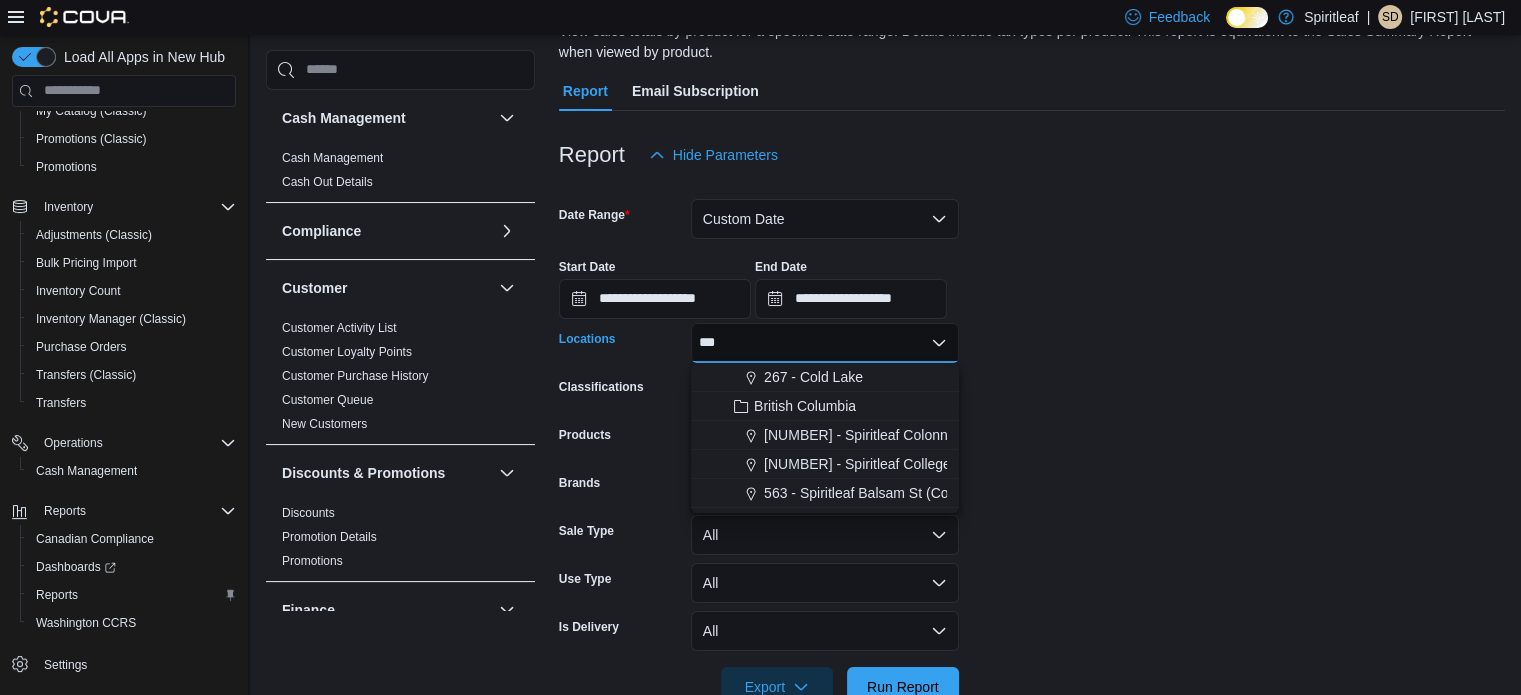 scroll, scrollTop: 0, scrollLeft: 0, axis: both 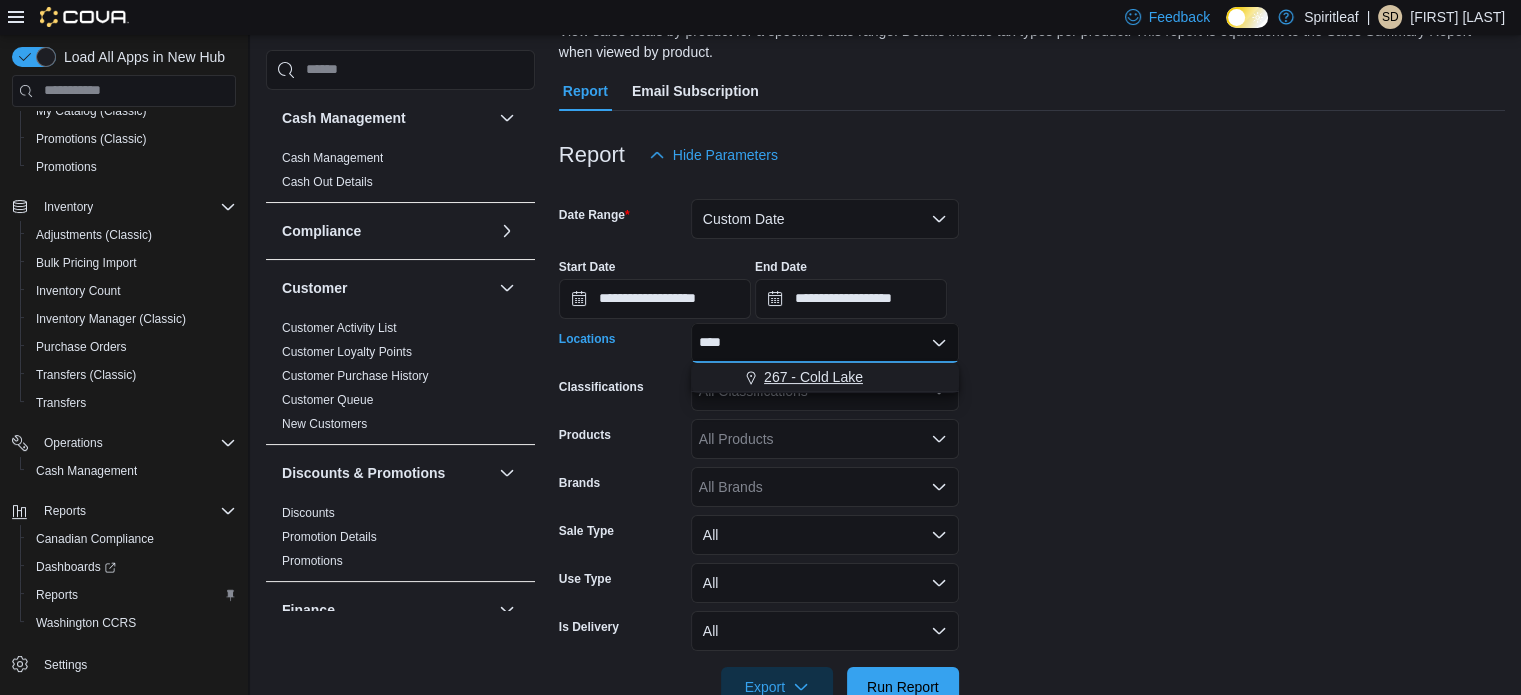 type on "****" 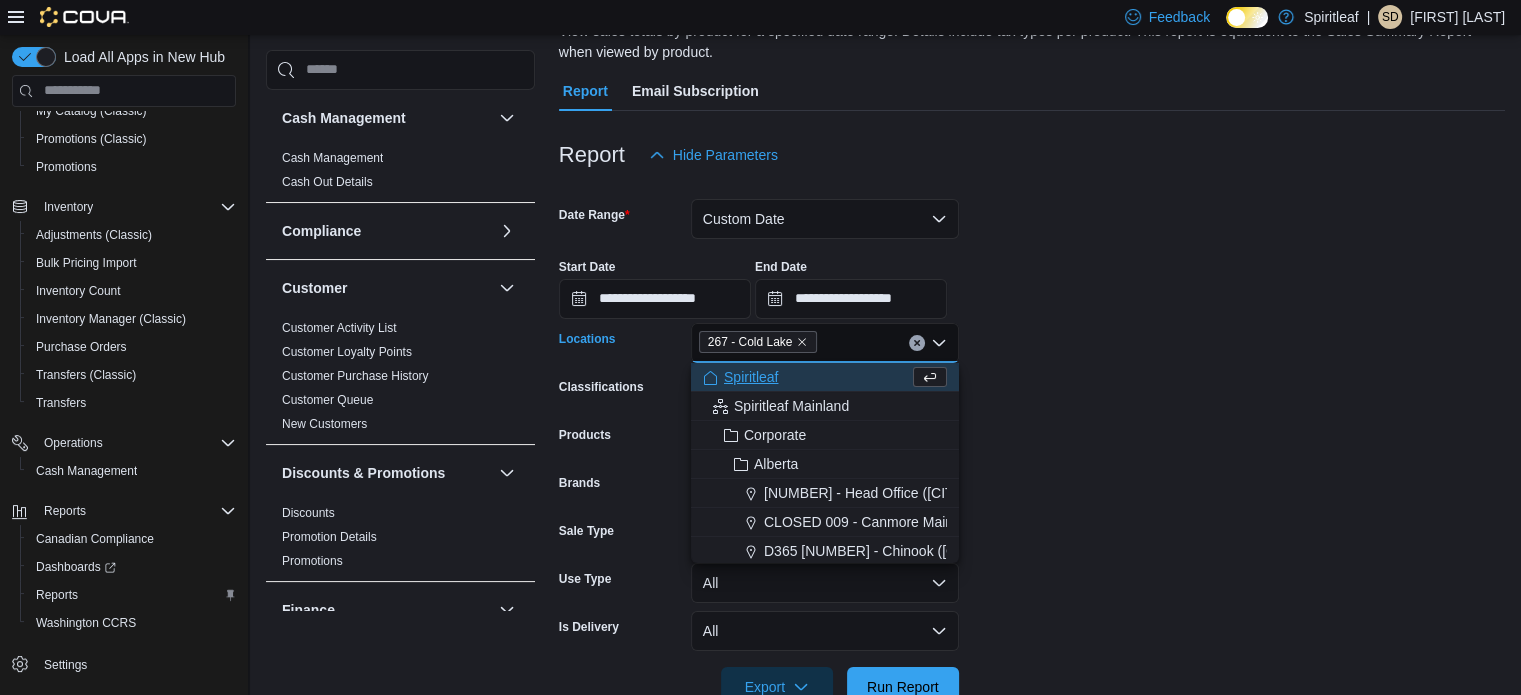 click at bounding box center [1032, 321] 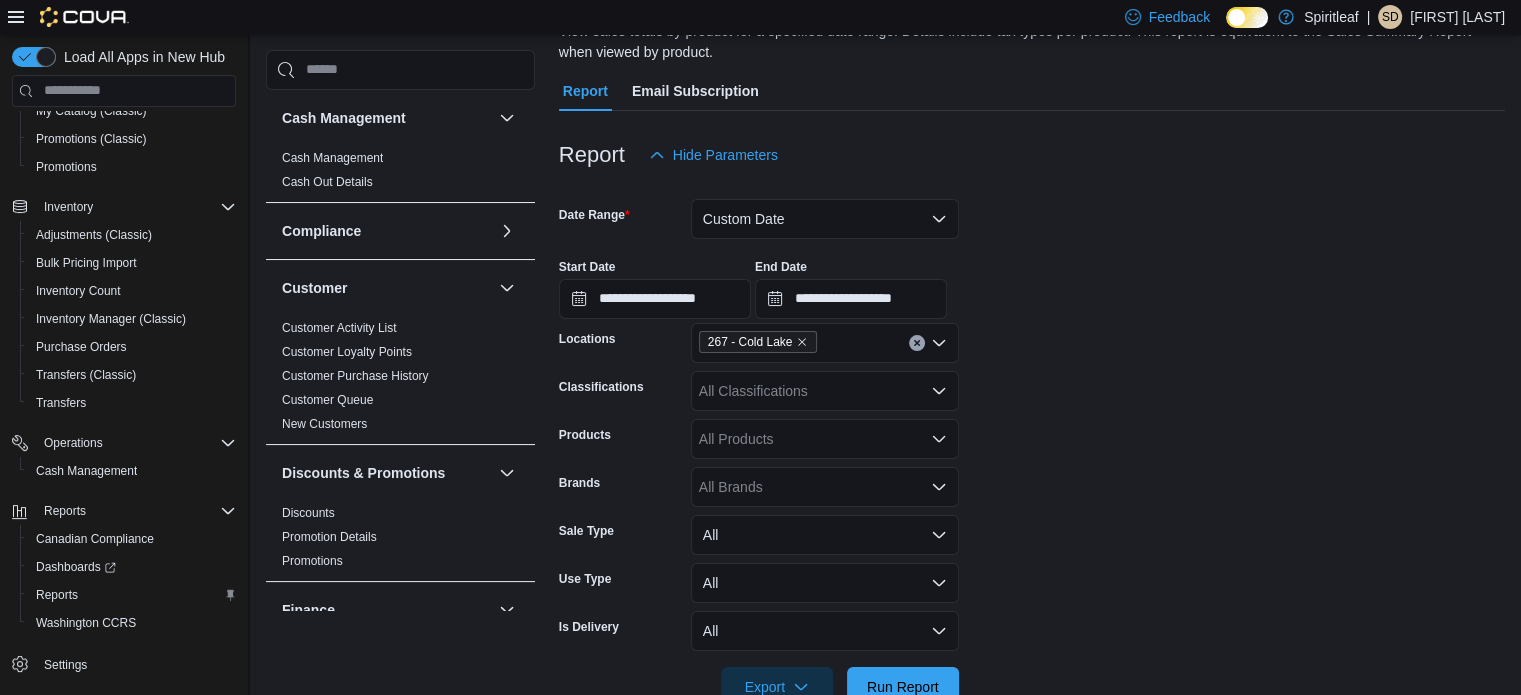 click on "All Classifications" at bounding box center (825, 391) 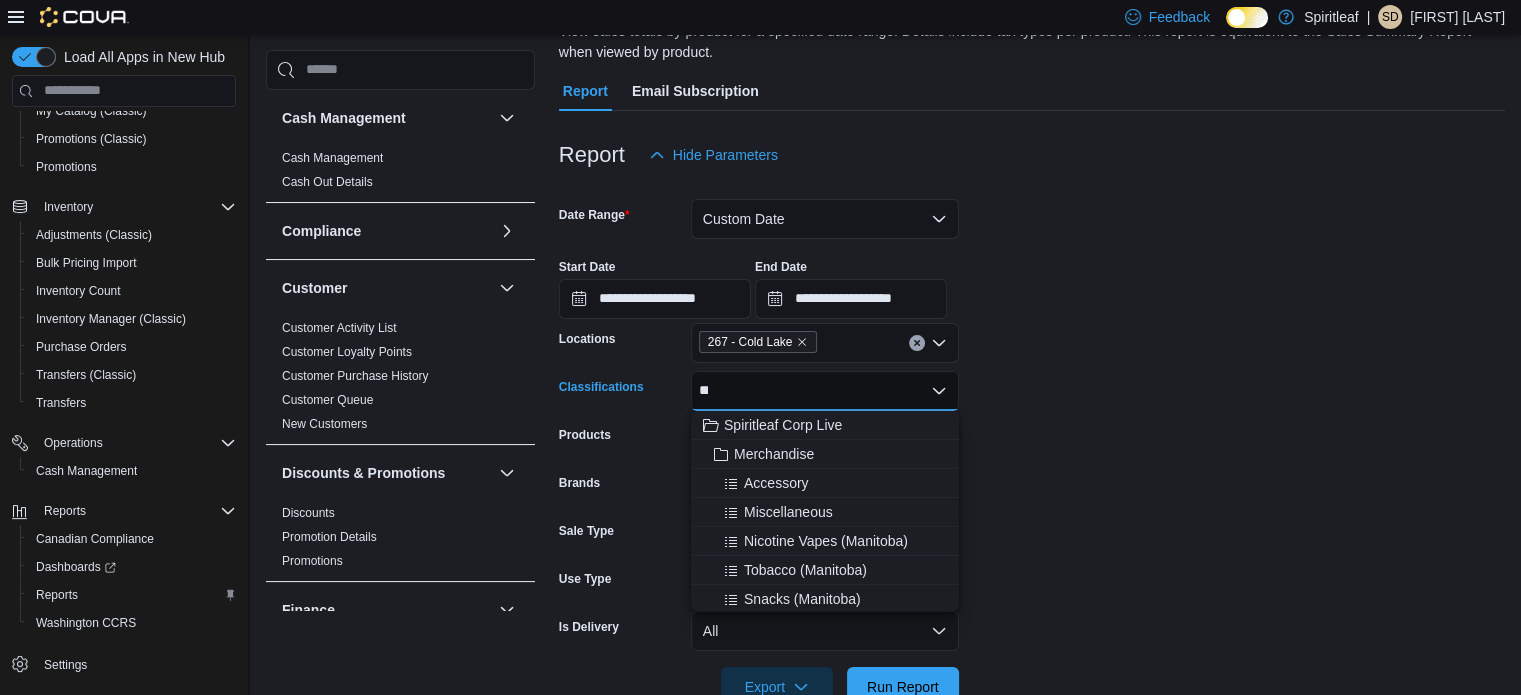 type on "*" 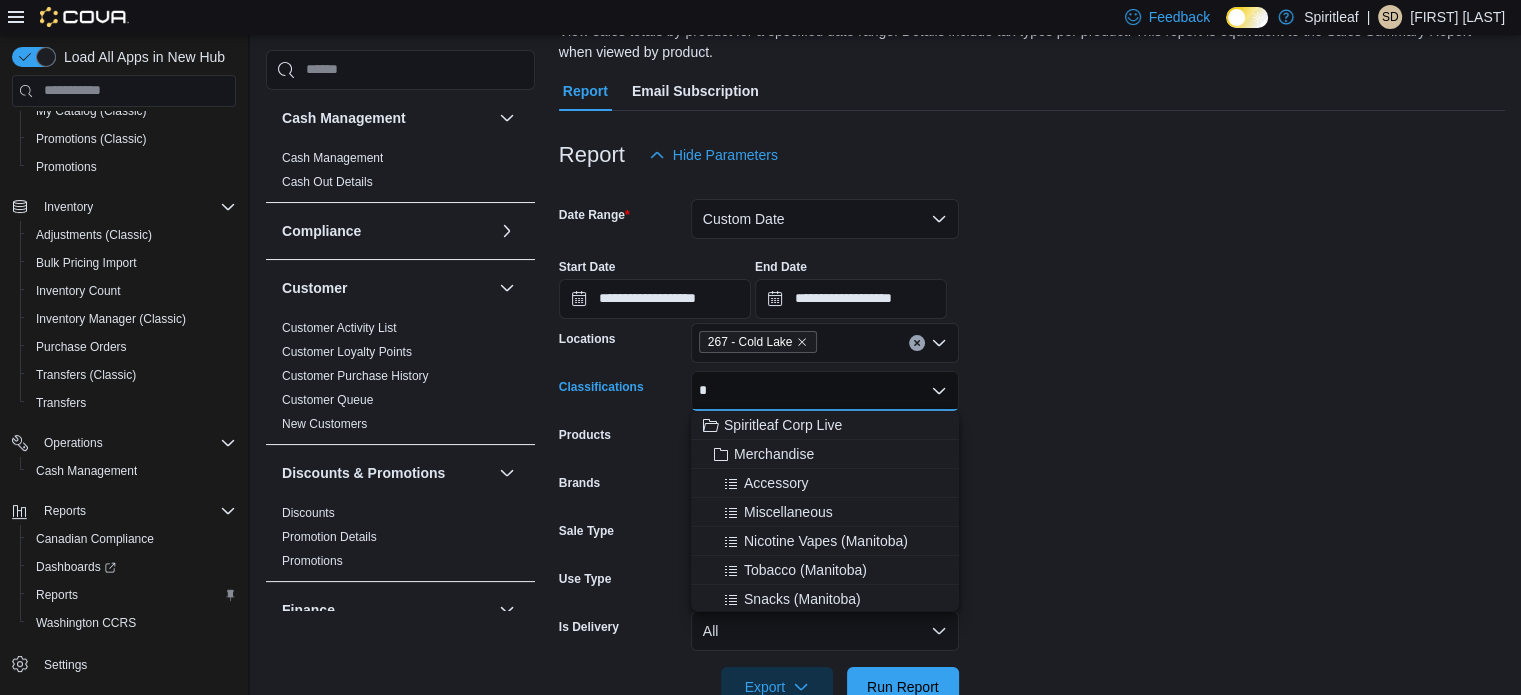 type 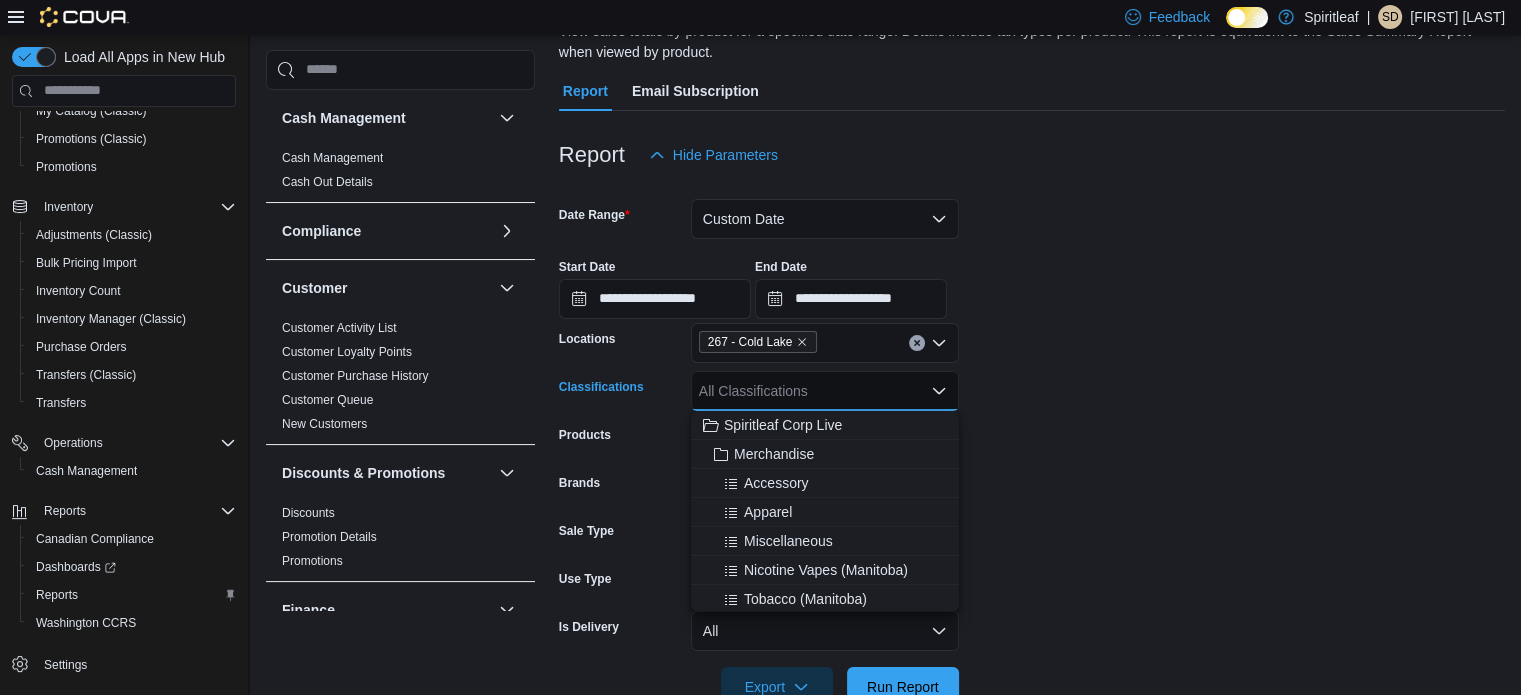 click on "**********" at bounding box center (1032, 441) 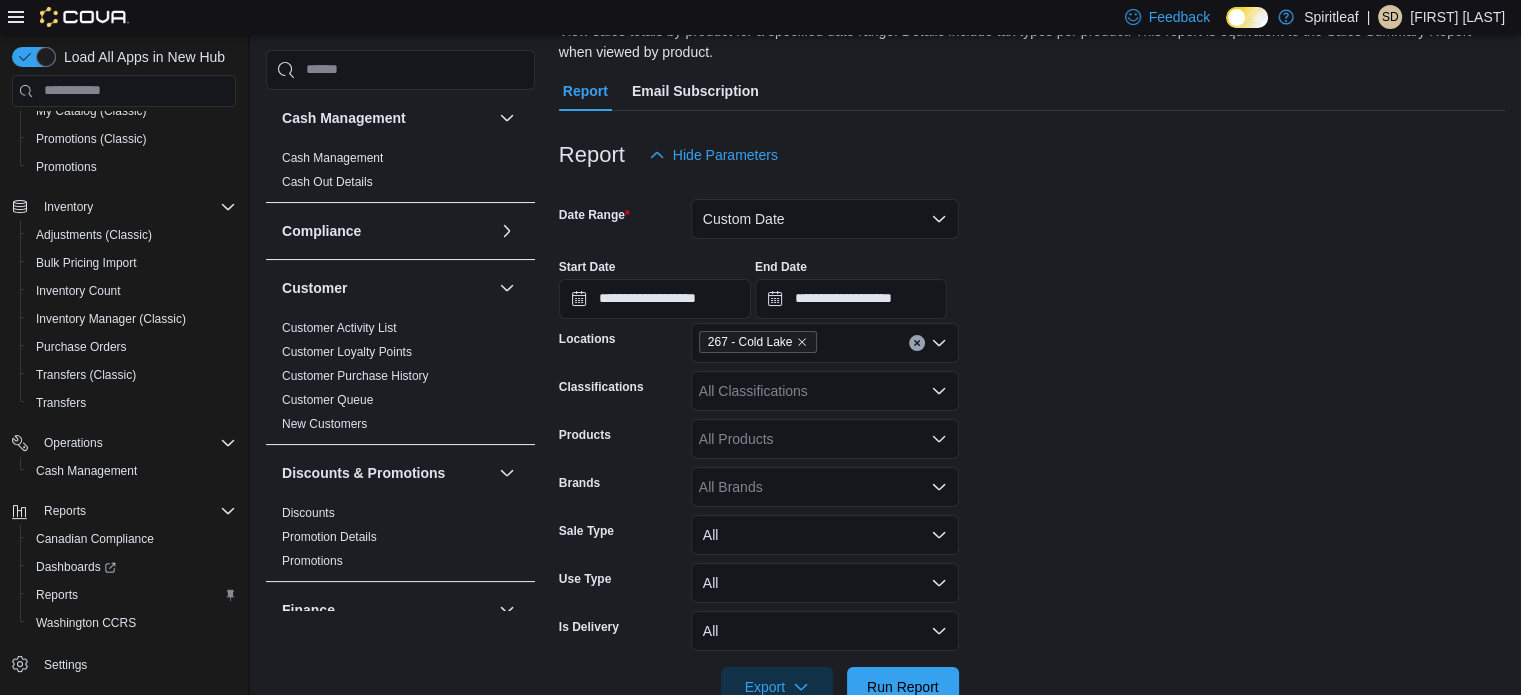 scroll, scrollTop: 218, scrollLeft: 0, axis: vertical 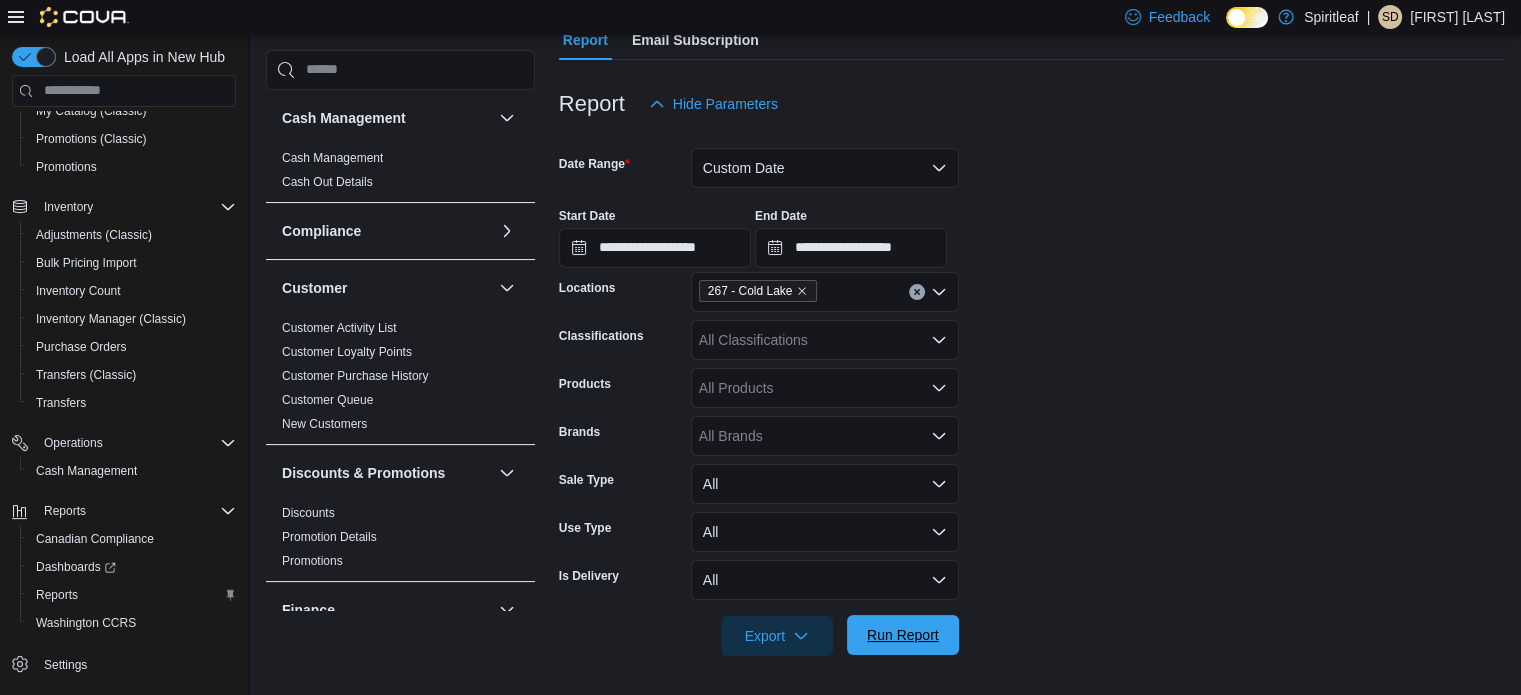 click on "Run Report" at bounding box center [903, 635] 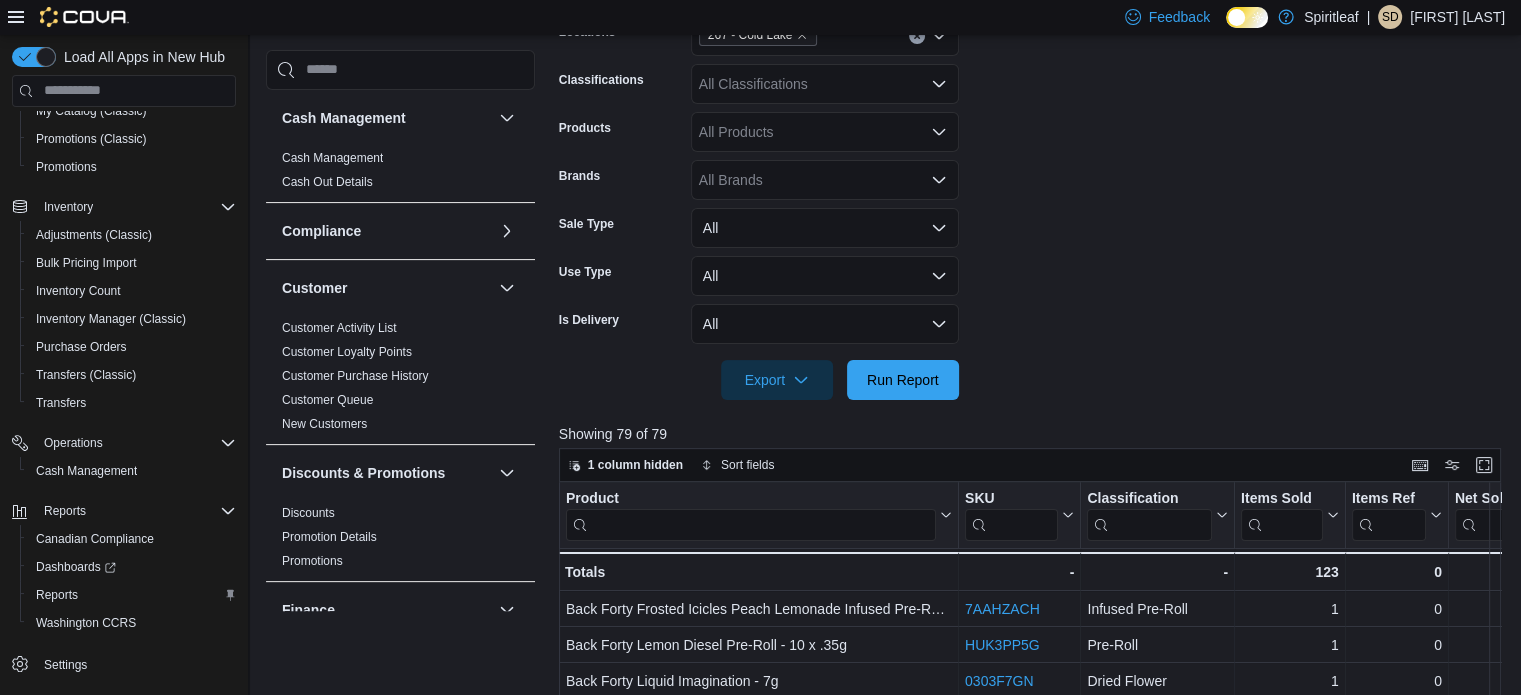 scroll, scrollTop: 518, scrollLeft: 0, axis: vertical 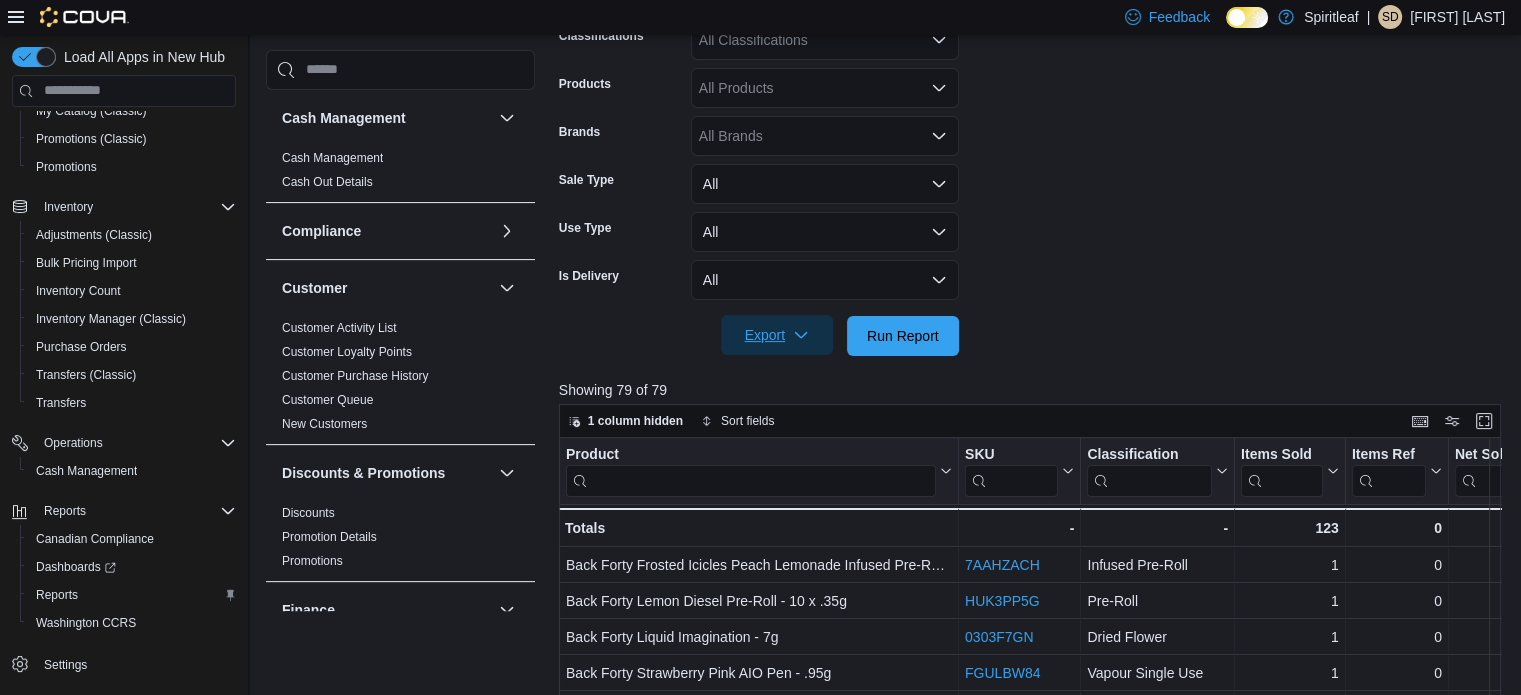 click on "Export" at bounding box center (777, 335) 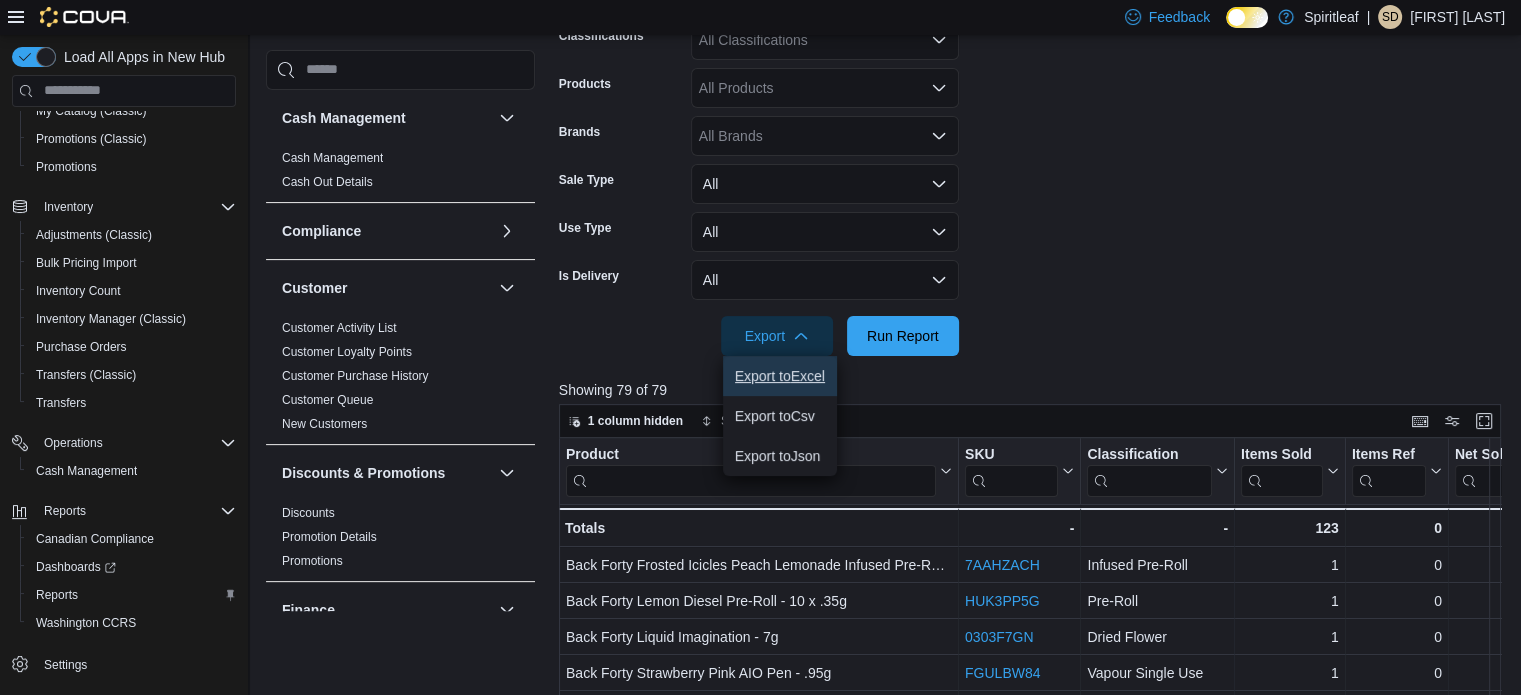 click on "Export to  Excel" at bounding box center [780, 376] 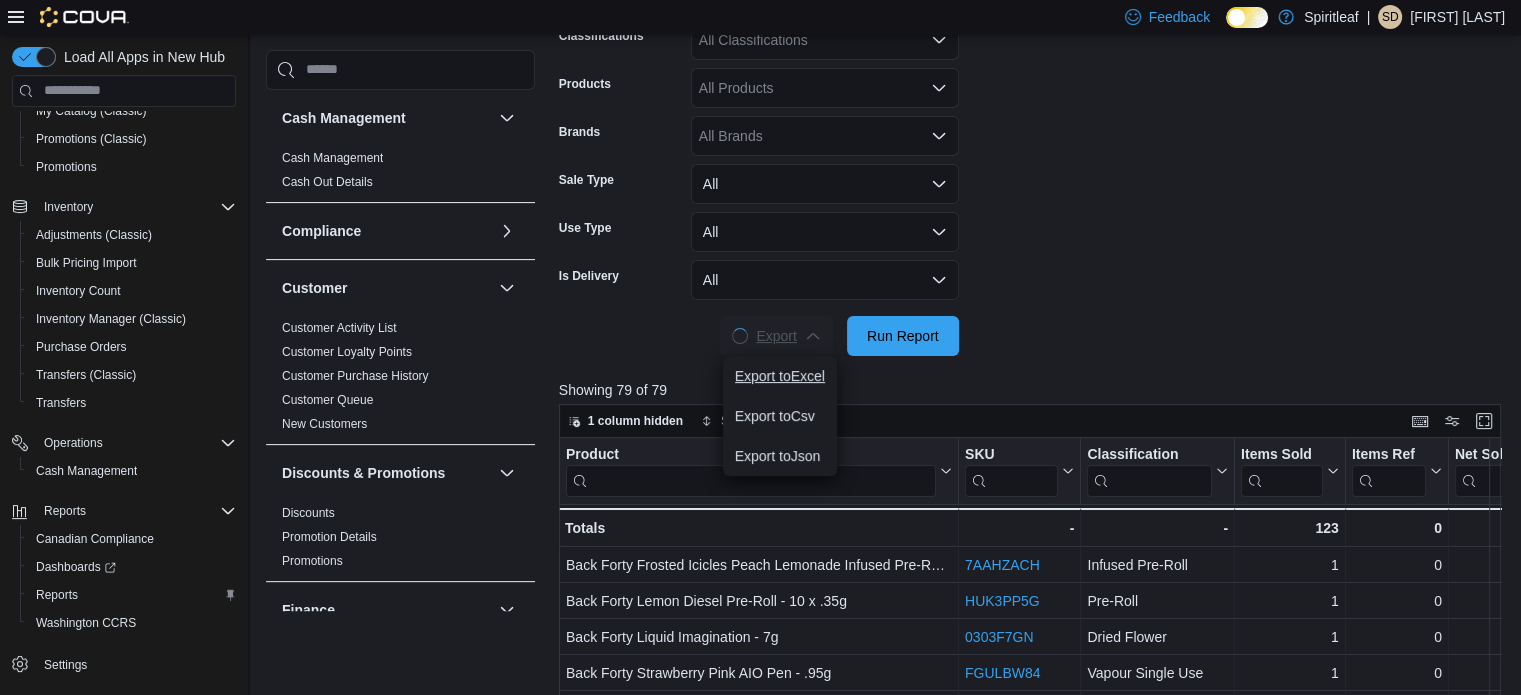 scroll, scrollTop: 0, scrollLeft: 0, axis: both 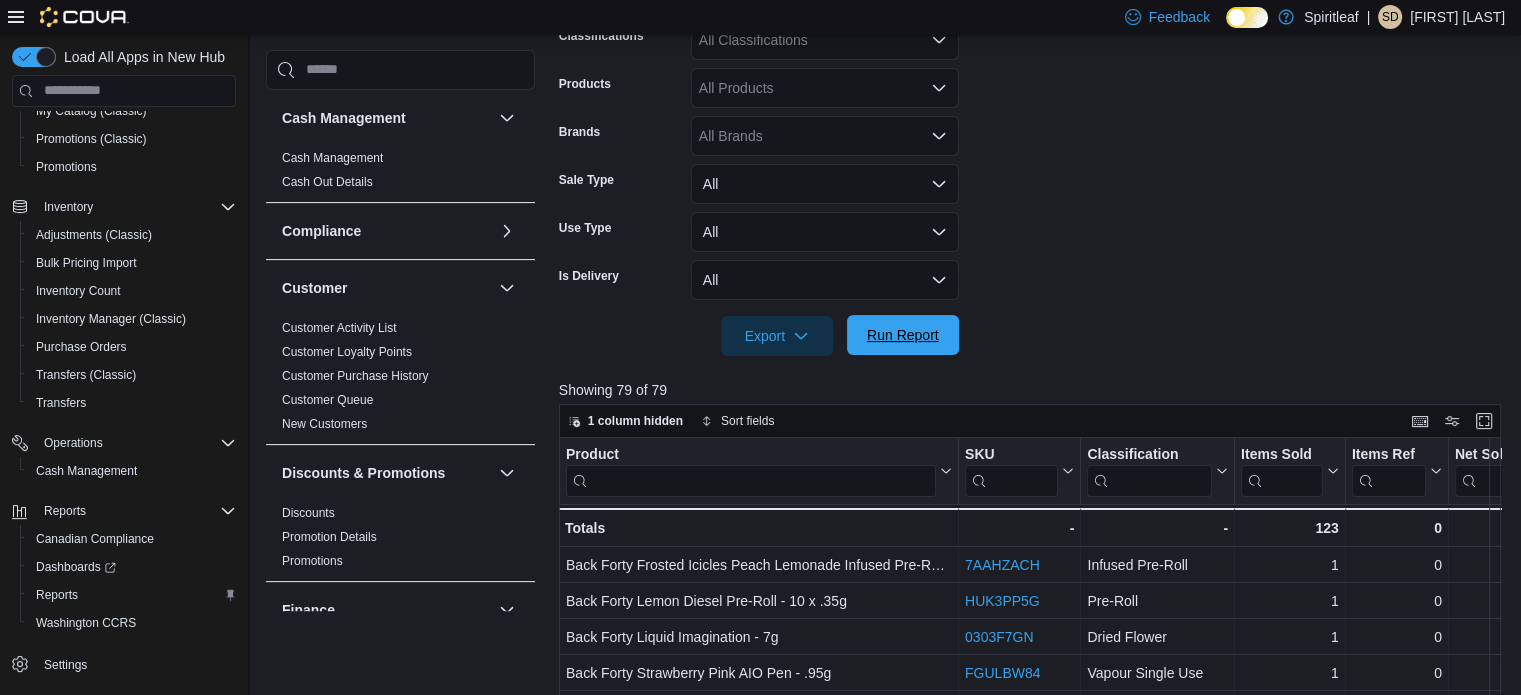 click on "Run Report" at bounding box center [903, 335] 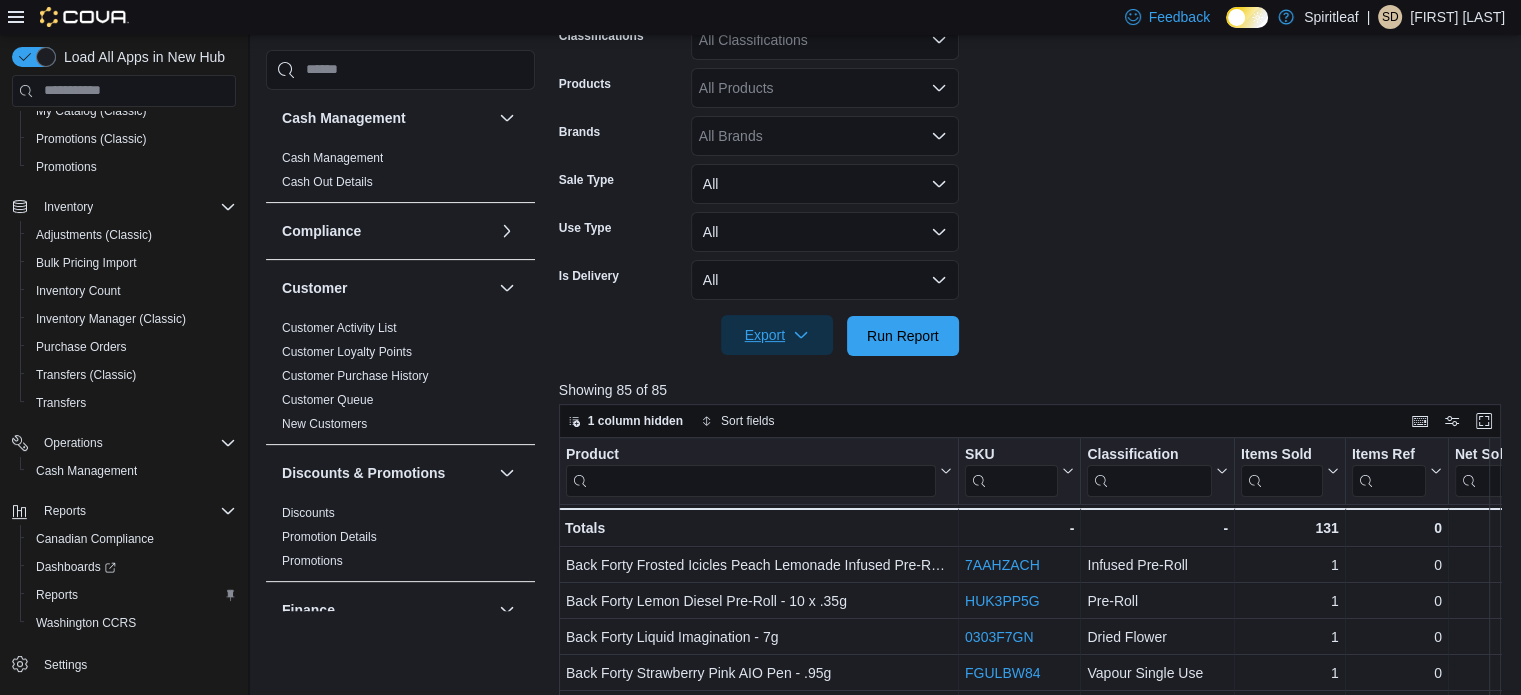click on "Export" at bounding box center (777, 335) 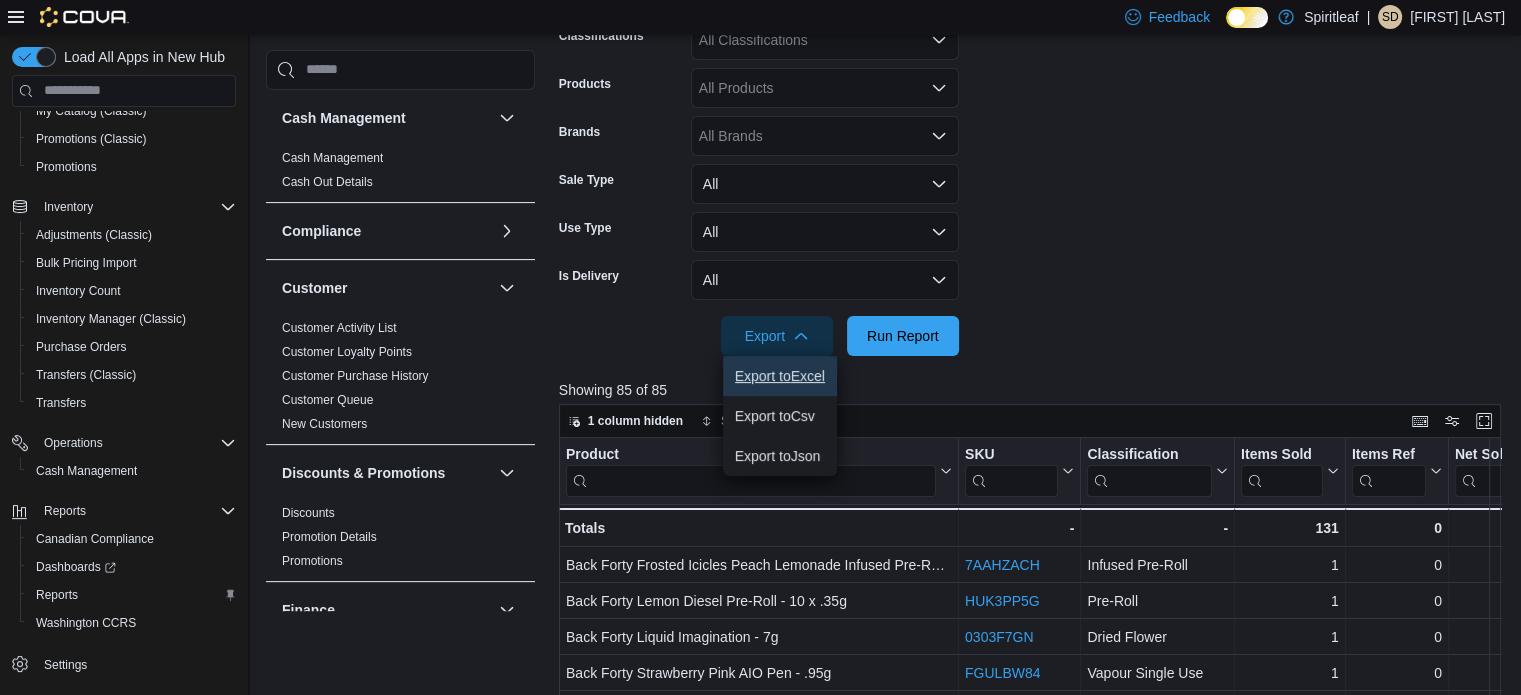click on "Export to  Excel" at bounding box center [780, 376] 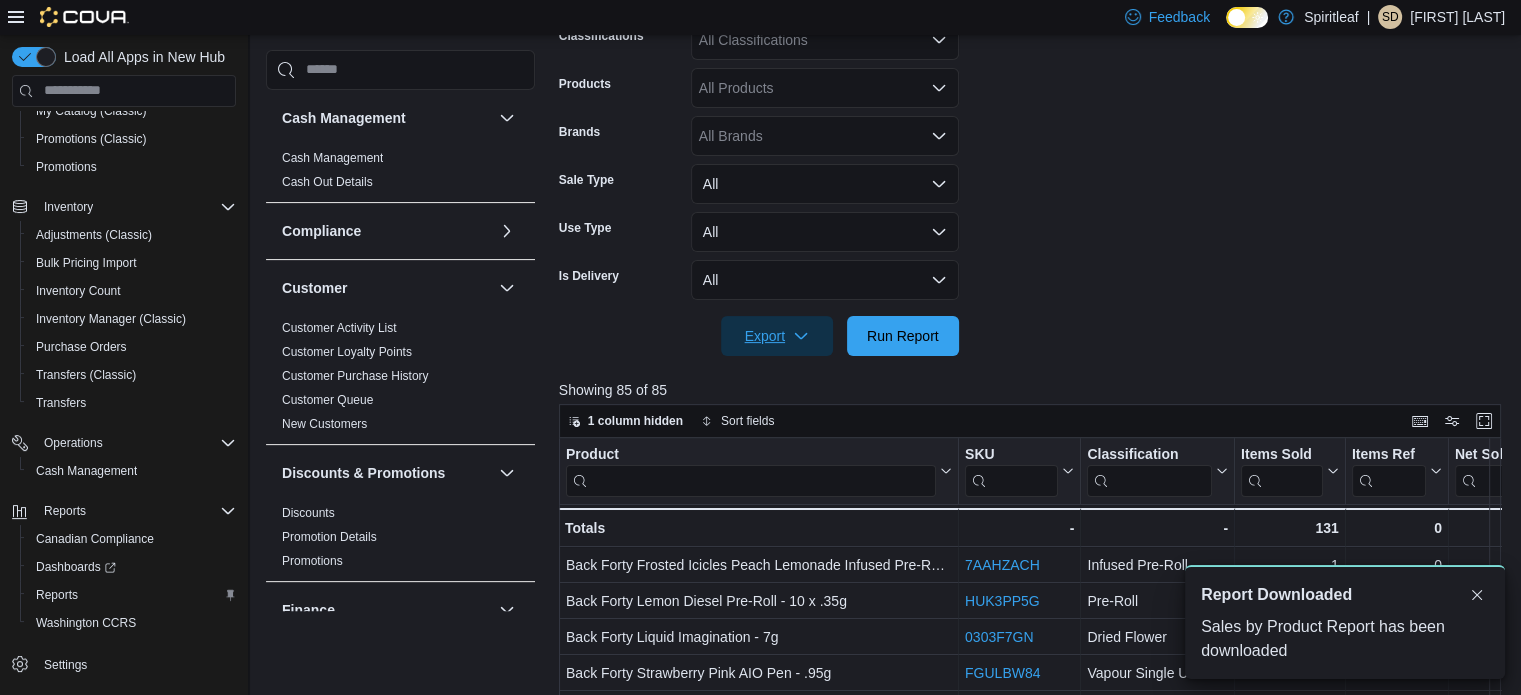 scroll, scrollTop: 0, scrollLeft: 0, axis: both 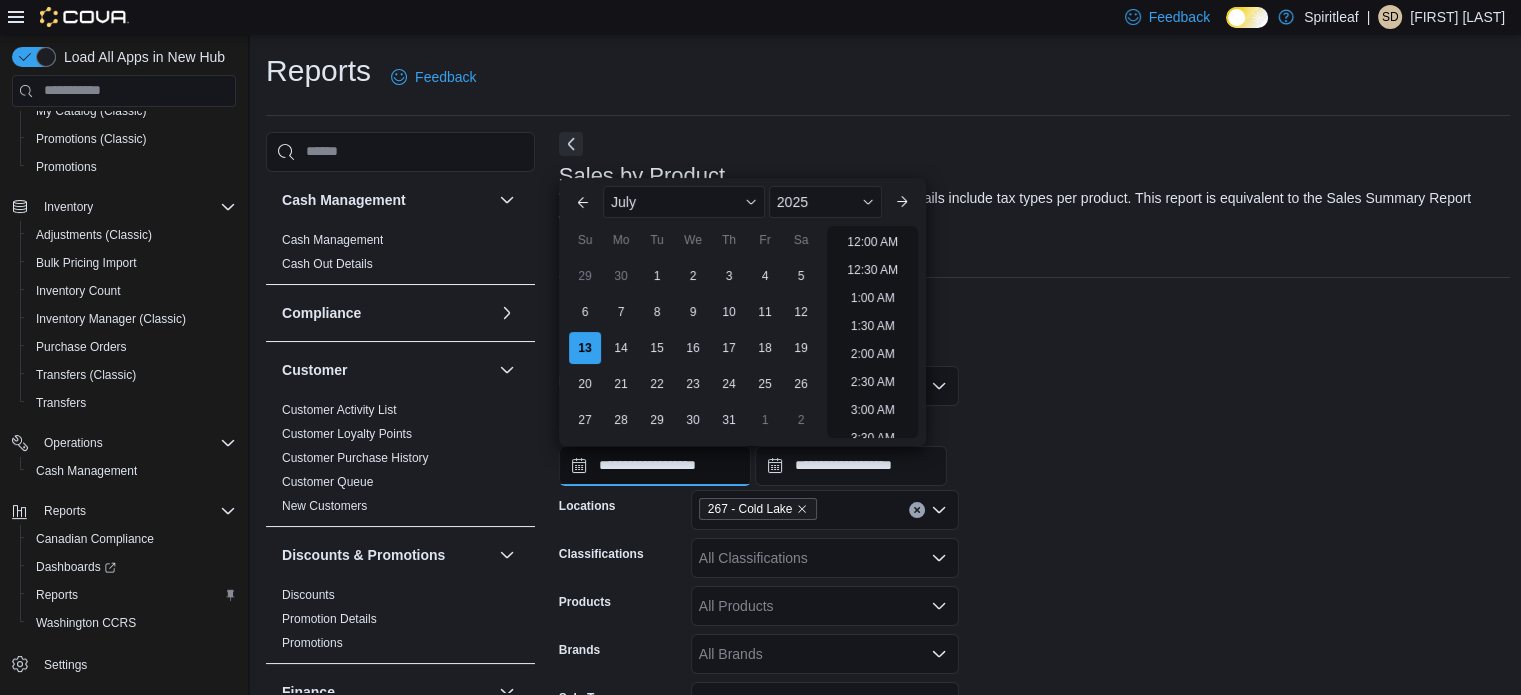 click on "**********" at bounding box center (655, 466) 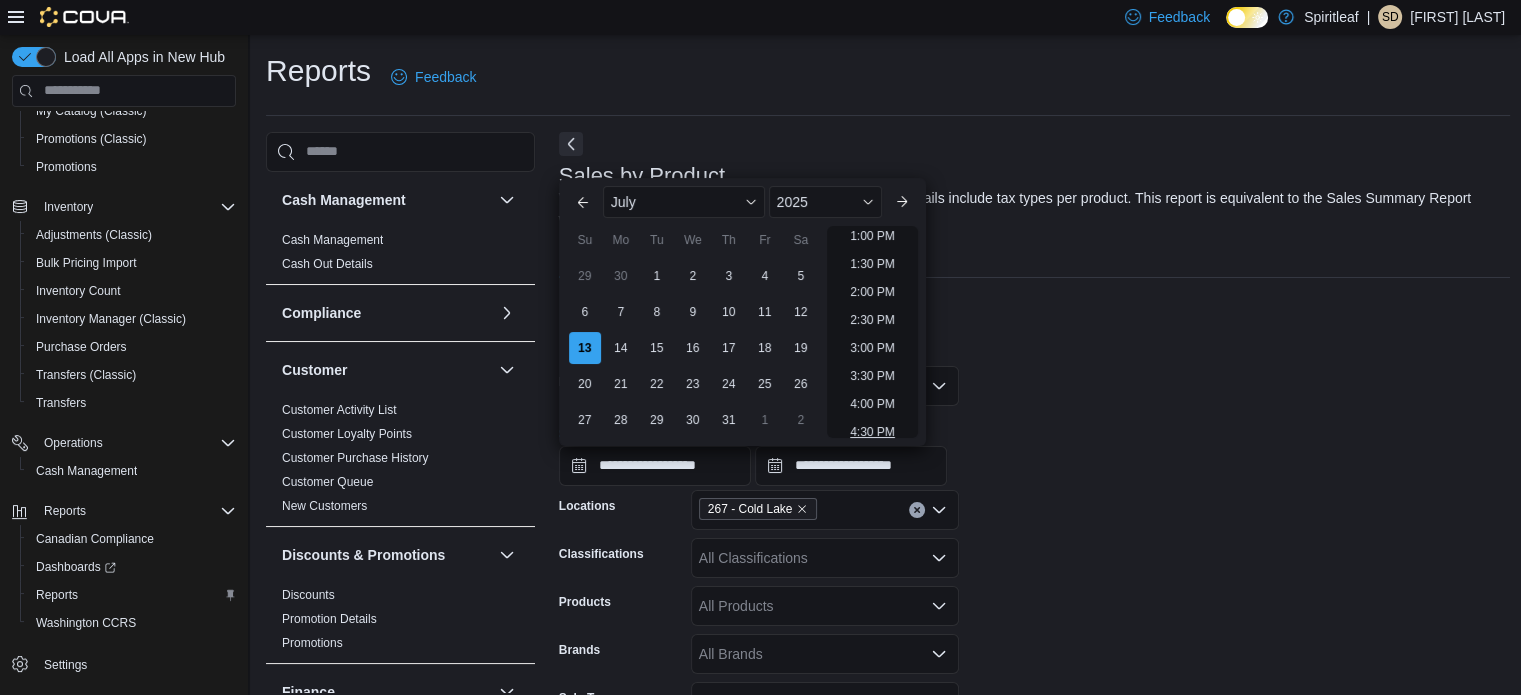 click on "4:30 PM" at bounding box center [872, 432] 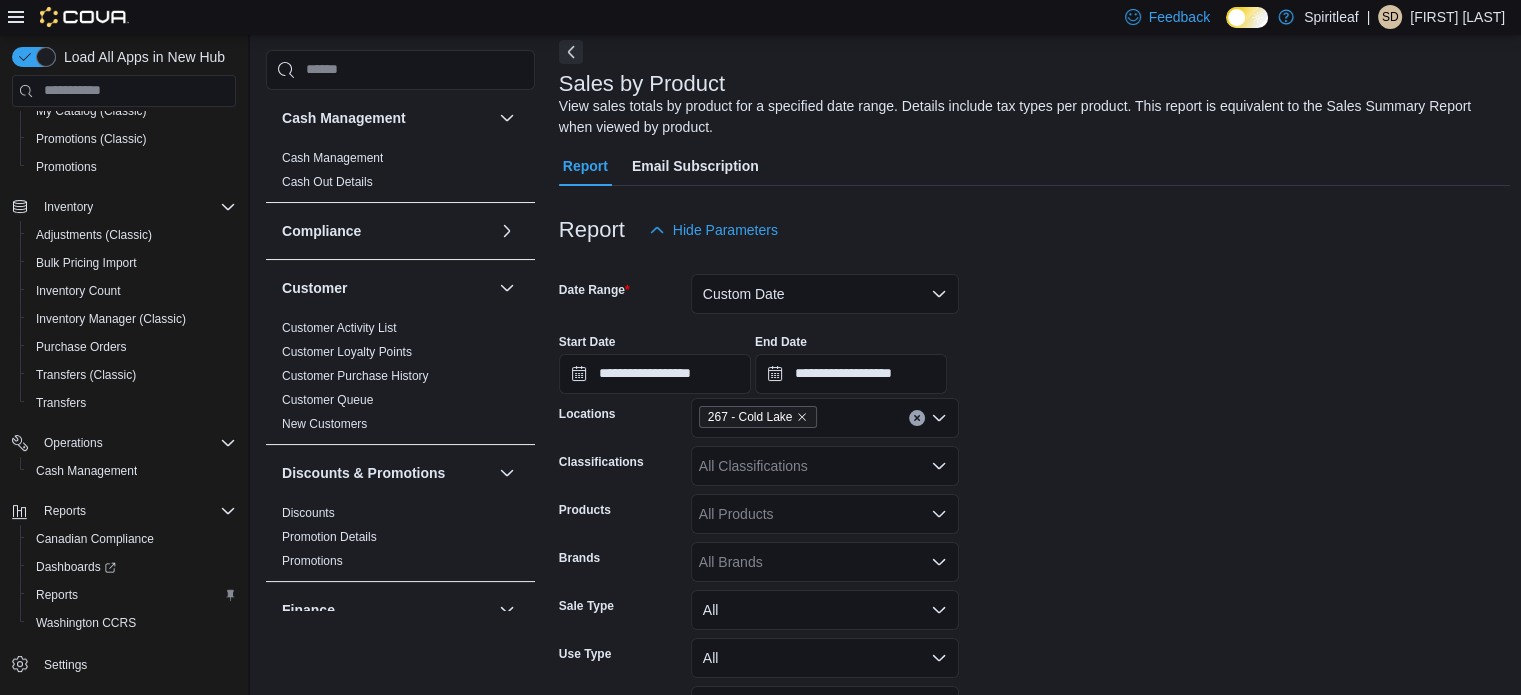 scroll, scrollTop: 300, scrollLeft: 0, axis: vertical 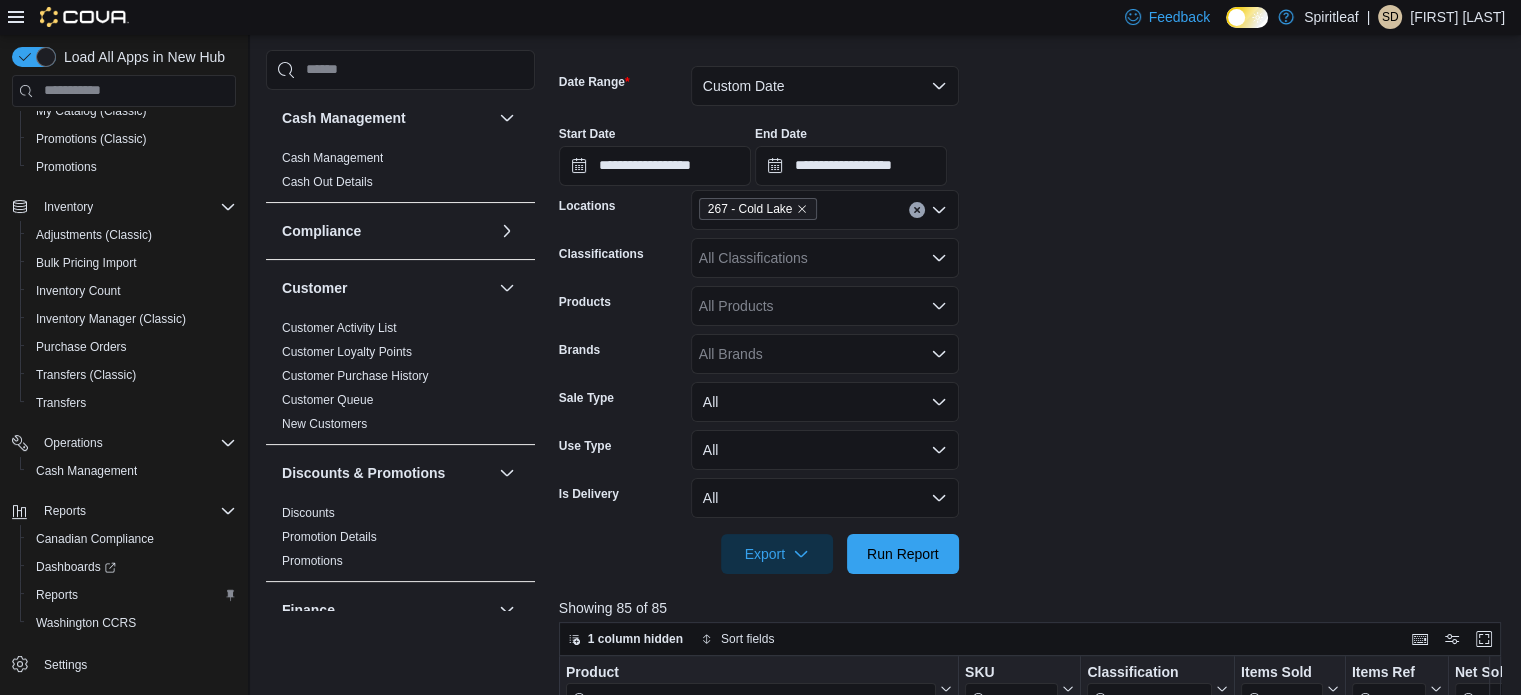 click on "**********" at bounding box center [1035, 308] 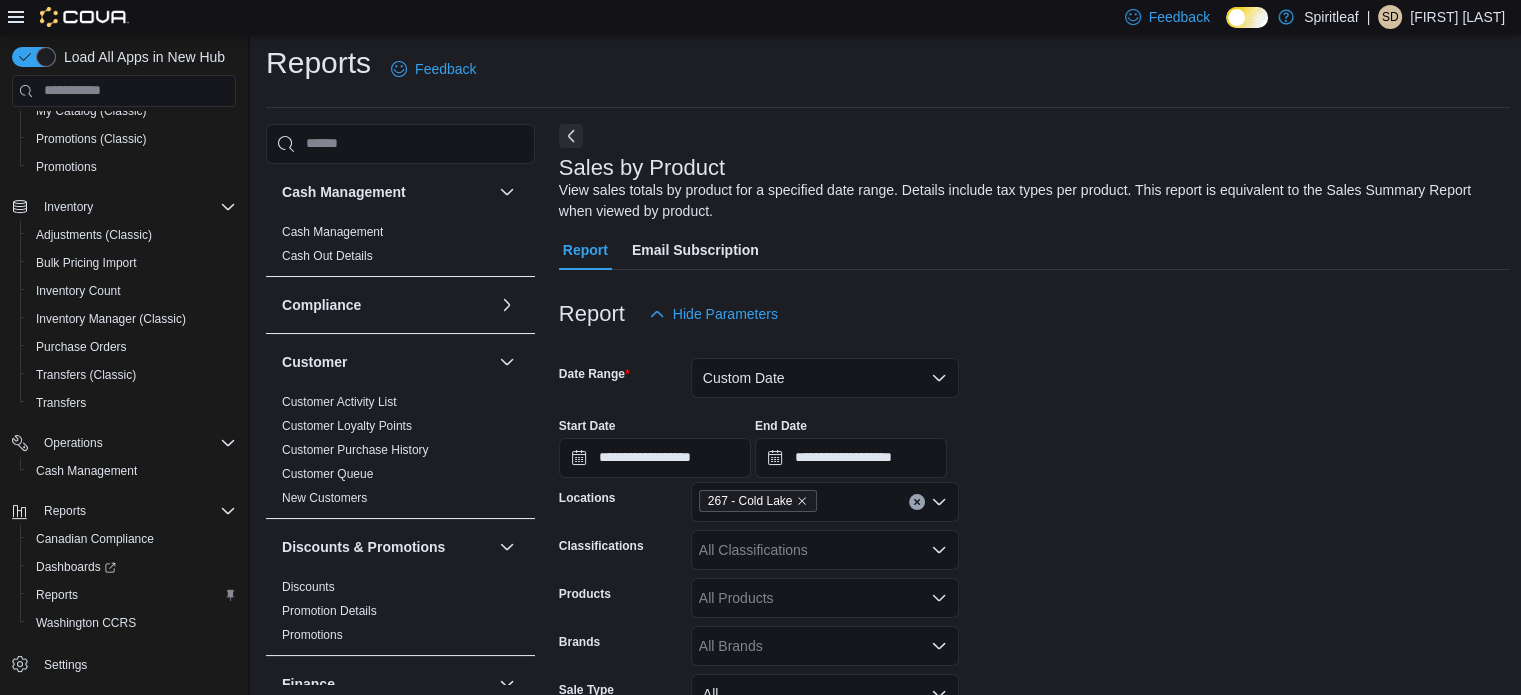 scroll, scrollTop: 0, scrollLeft: 0, axis: both 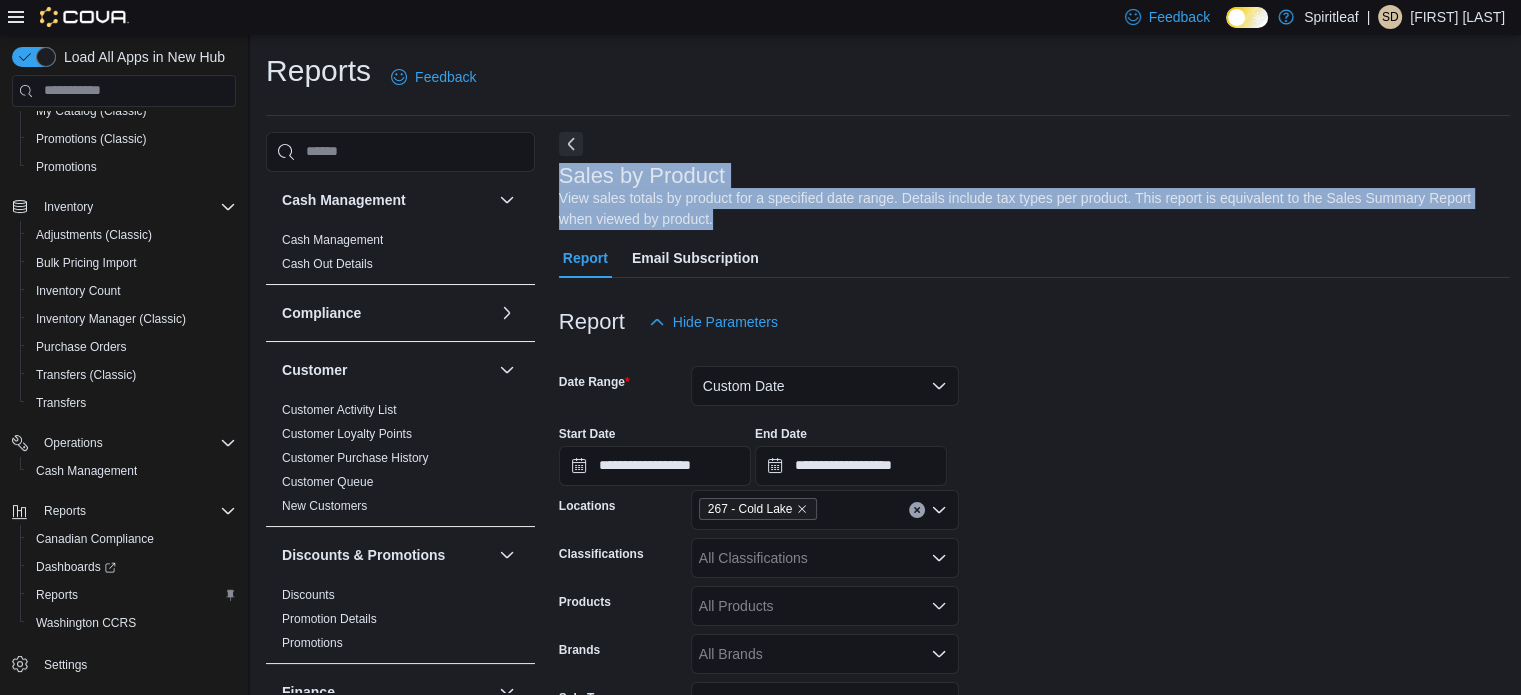 drag, startPoint x: 560, startPoint y: 176, endPoint x: 789, endPoint y: 225, distance: 234.18369 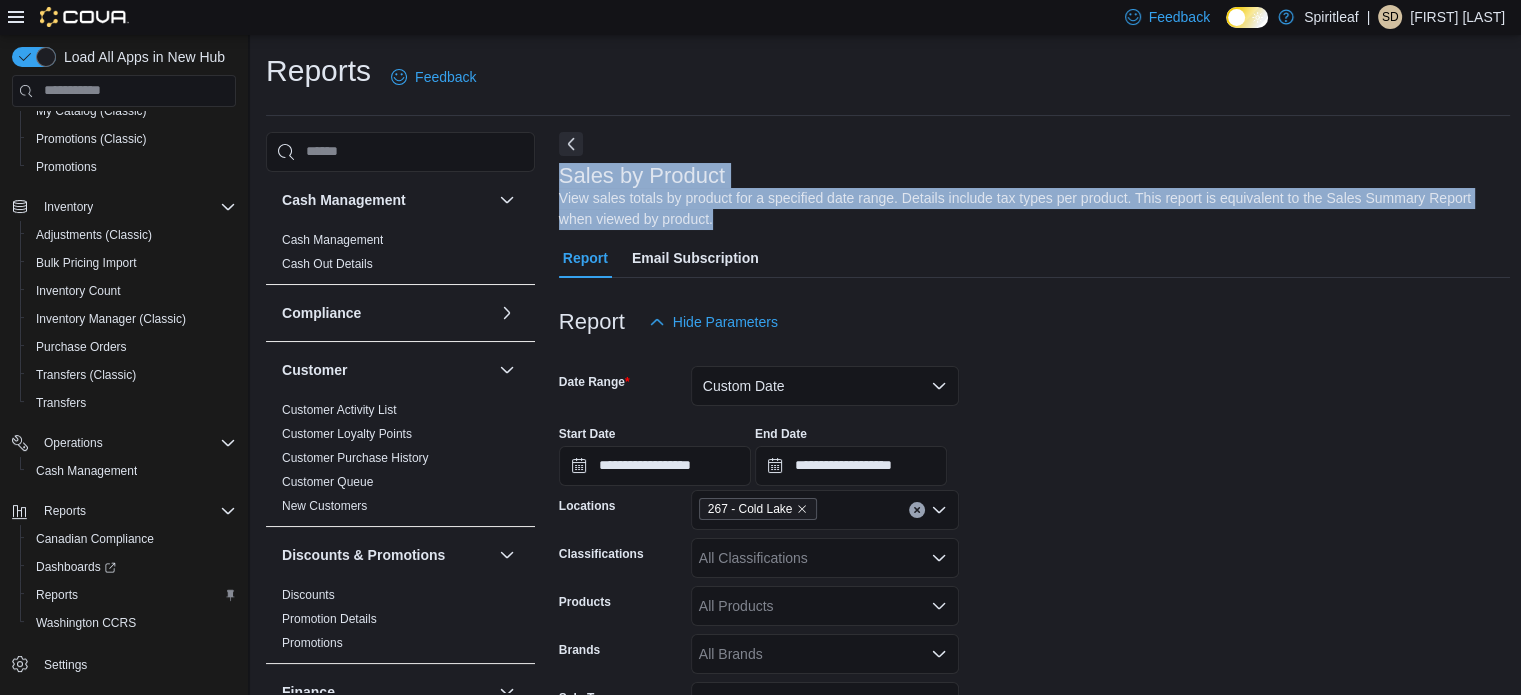 click on "View sales totals by product for a specified date range. Details include tax types per product. This report is equivalent to the Sales Summary Report when viewed by product." at bounding box center (1030, 209) 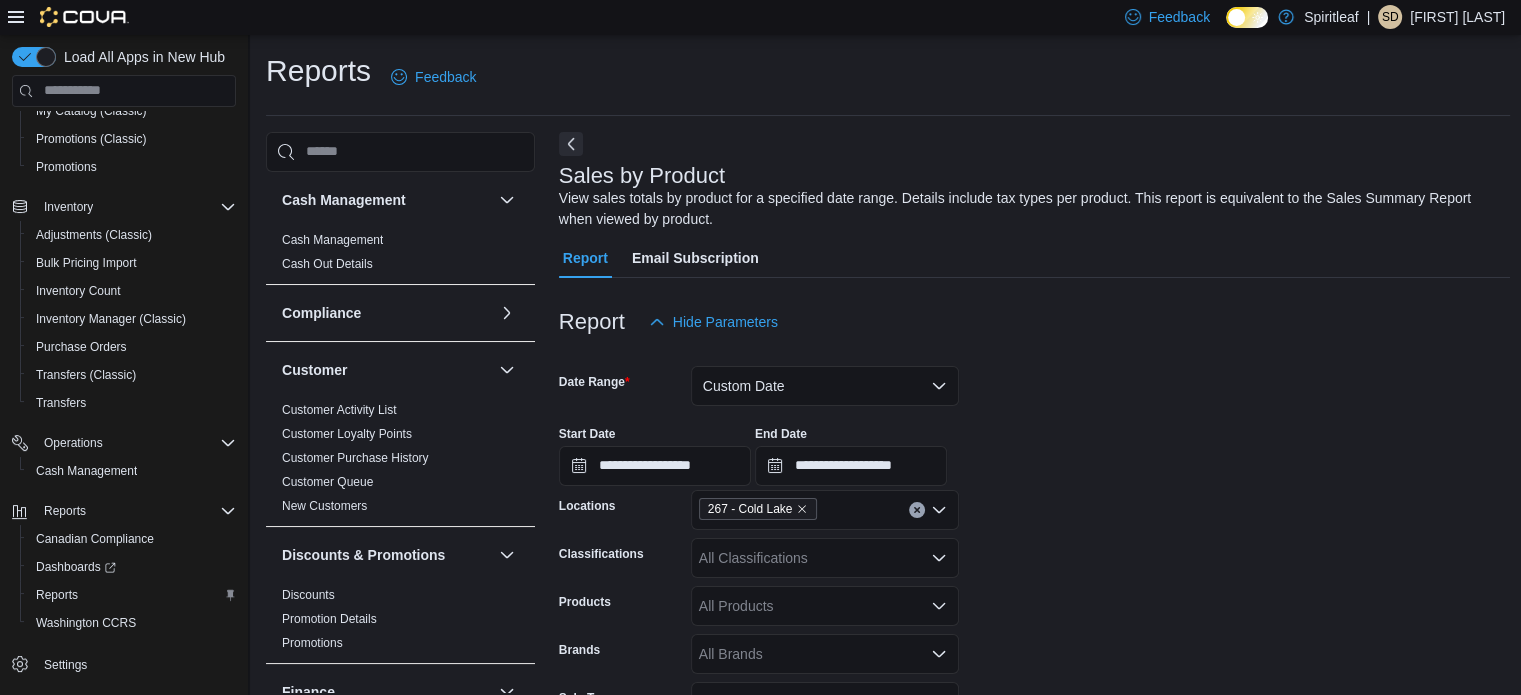 click at bounding box center (1035, 290) 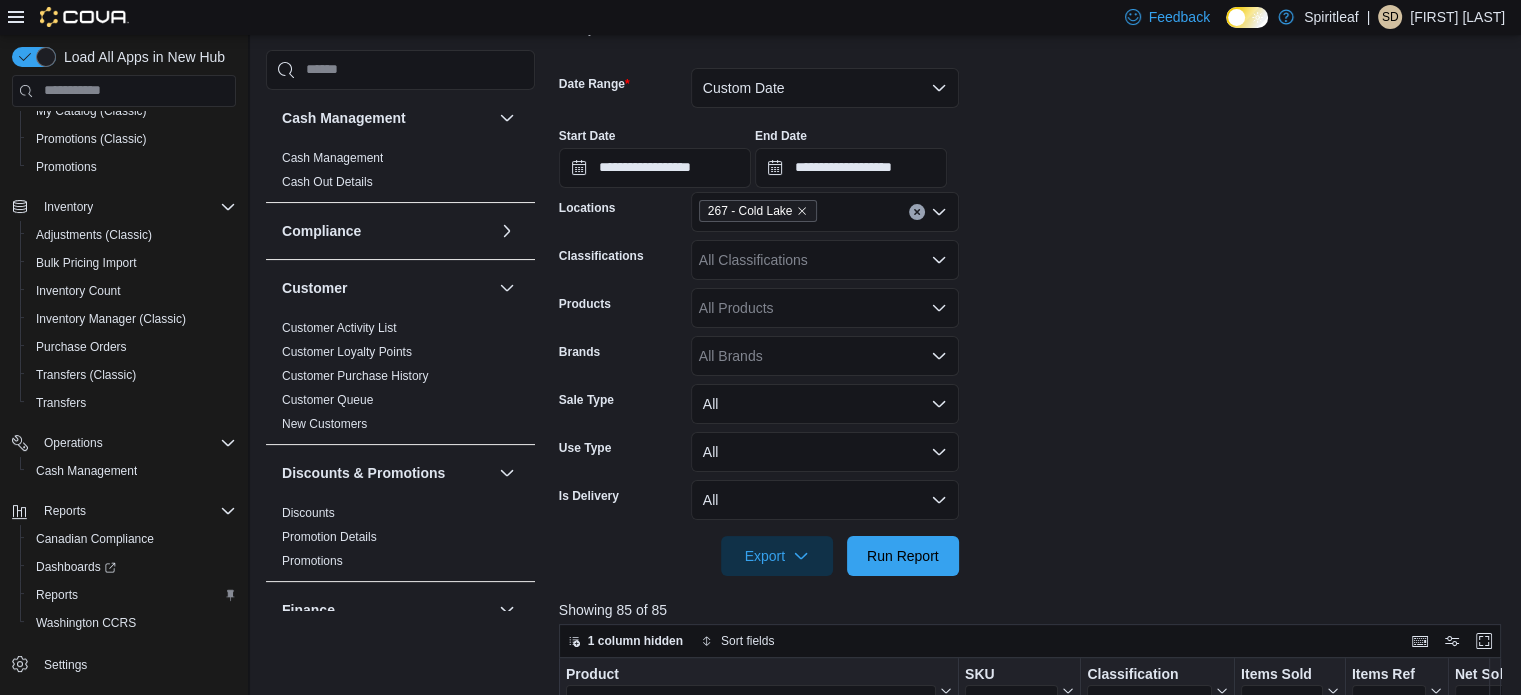 scroll, scrollTop: 0, scrollLeft: 0, axis: both 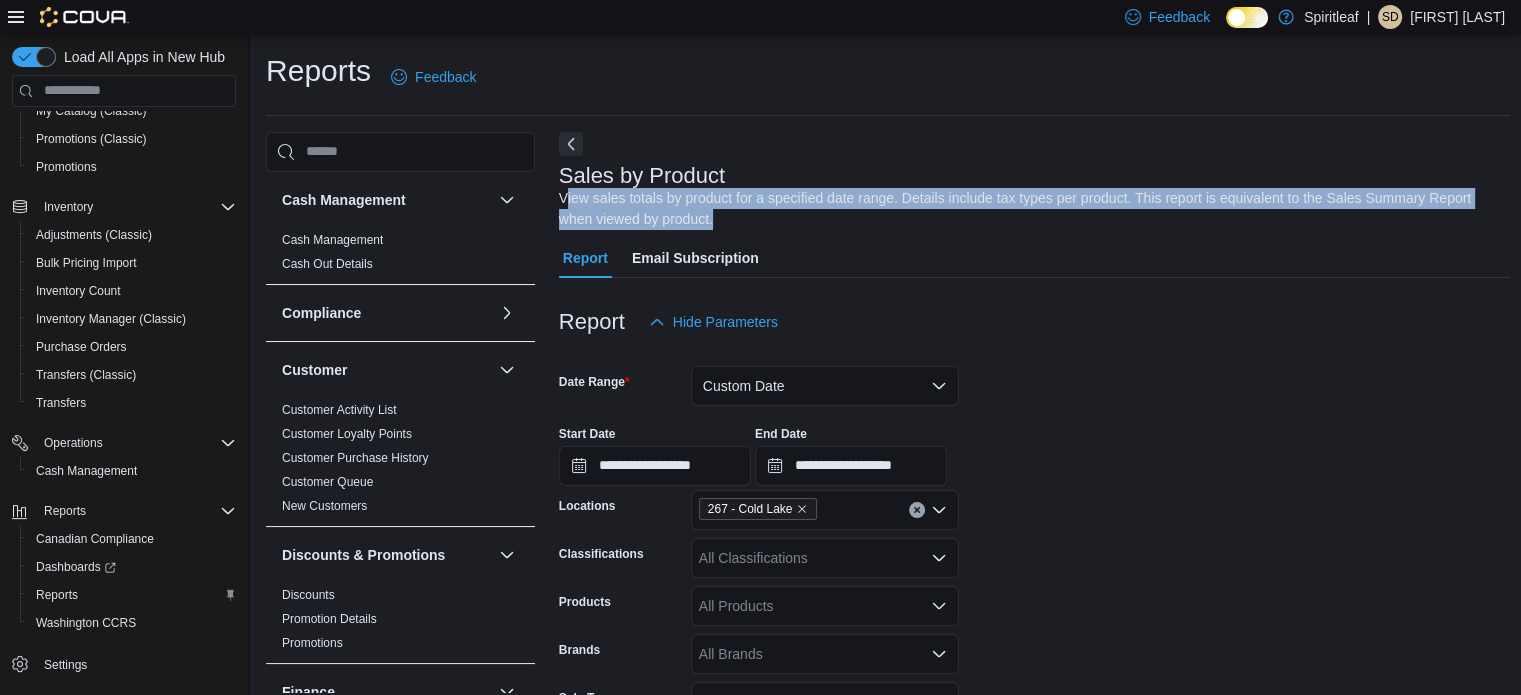 drag, startPoint x: 568, startPoint y: 199, endPoint x: 698, endPoint y: 228, distance: 133.19534 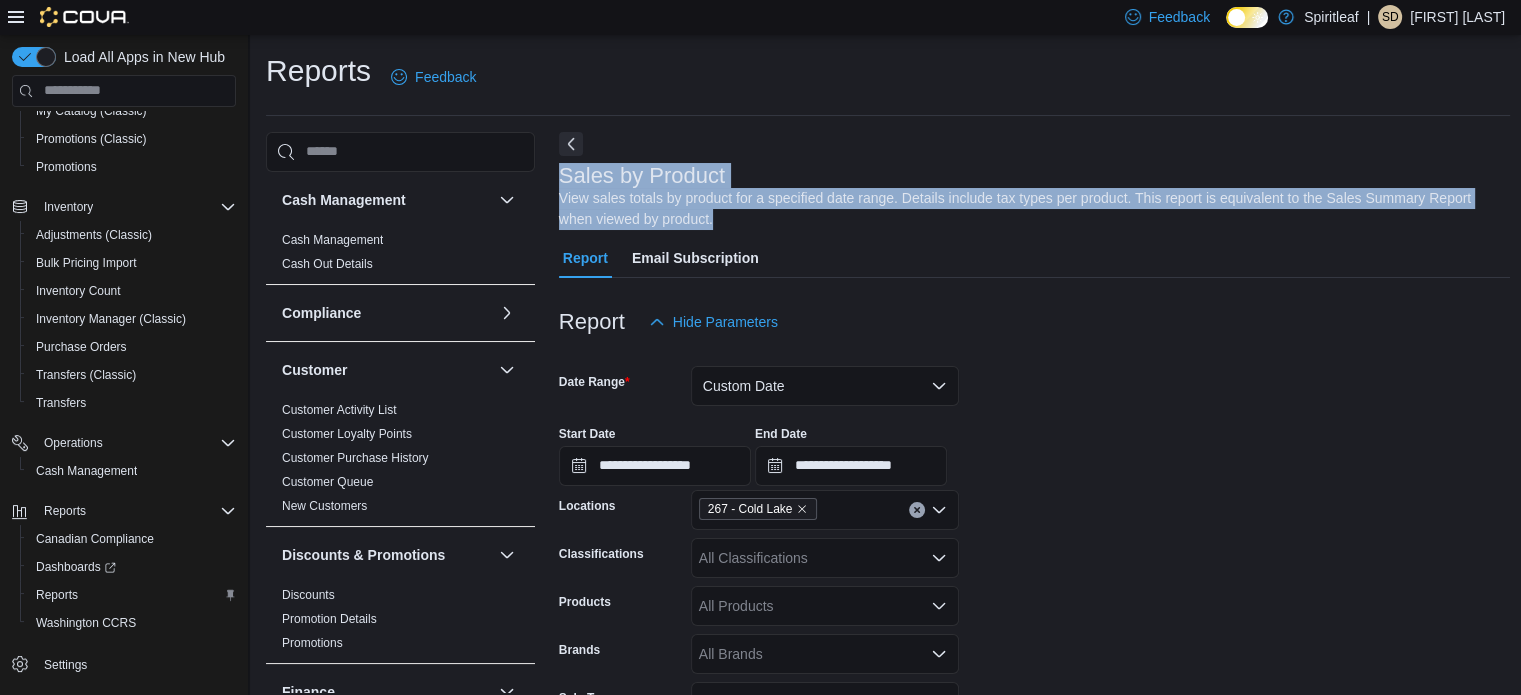 drag, startPoint x: 836, startPoint y: 215, endPoint x: 547, endPoint y: 156, distance: 294.96103 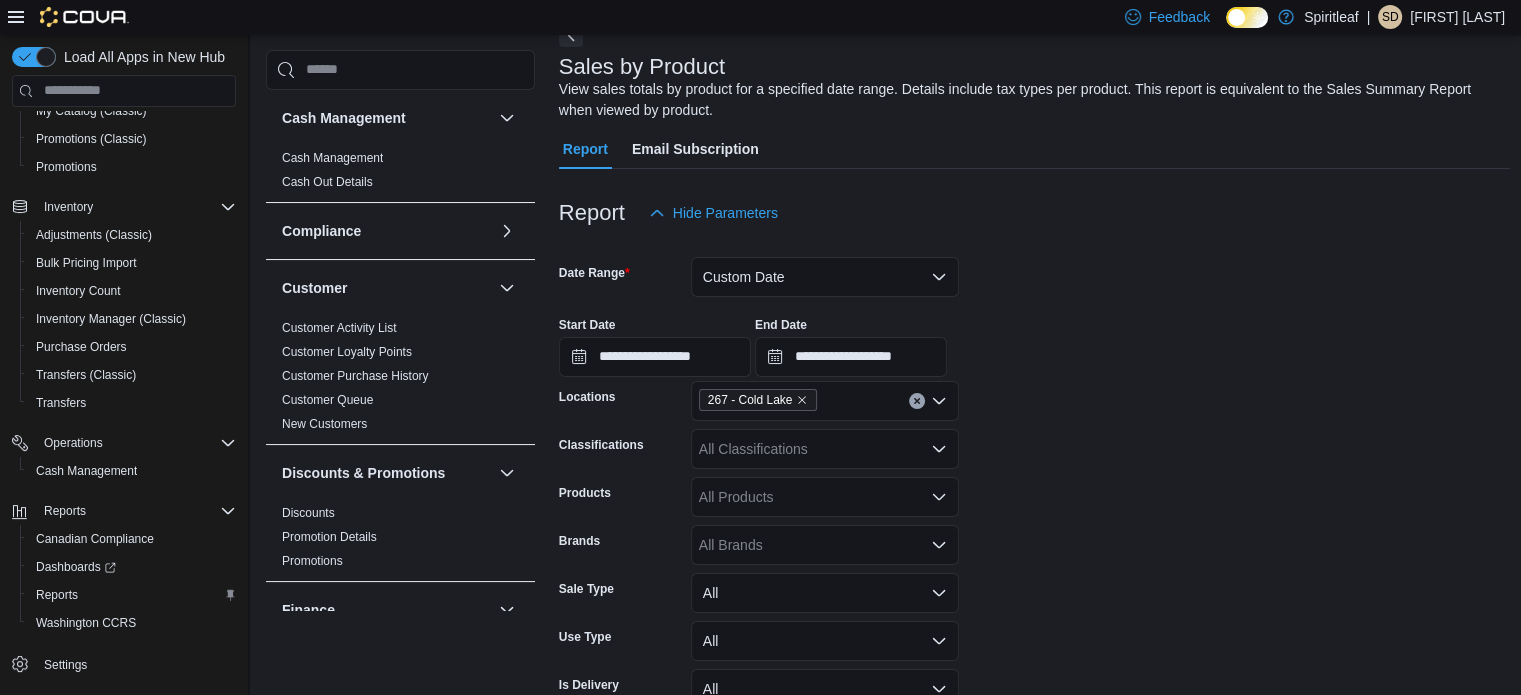 scroll, scrollTop: 400, scrollLeft: 0, axis: vertical 